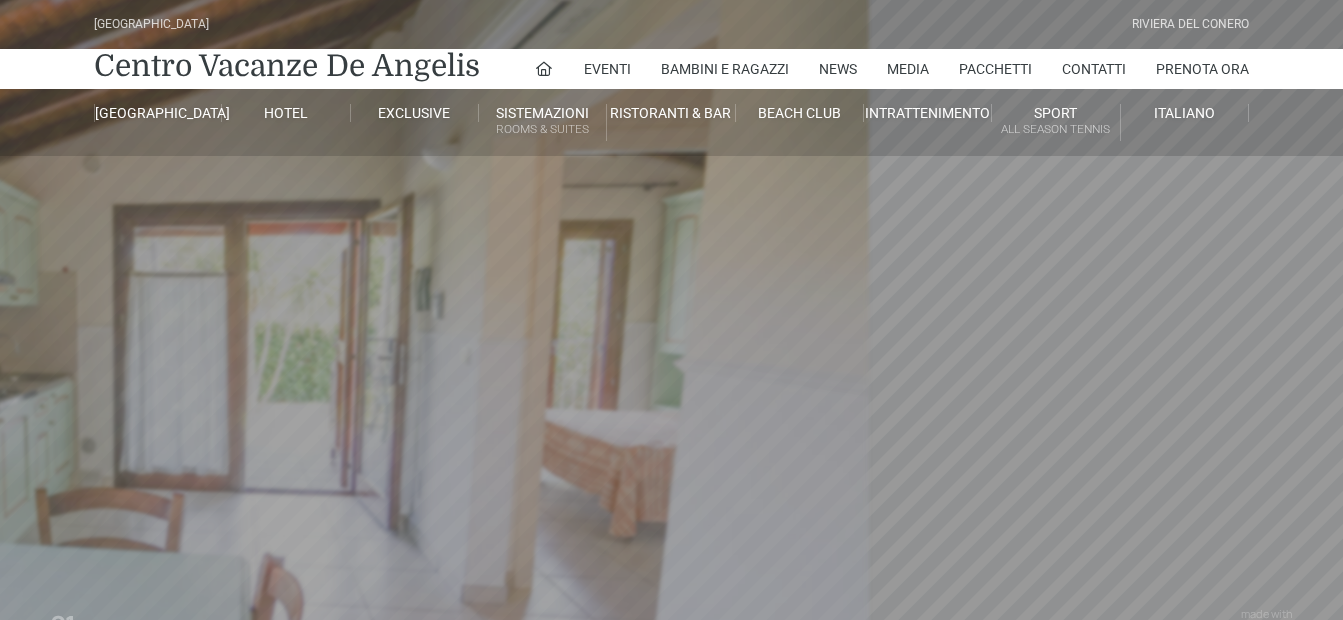 scroll, scrollTop: 0, scrollLeft: 0, axis: both 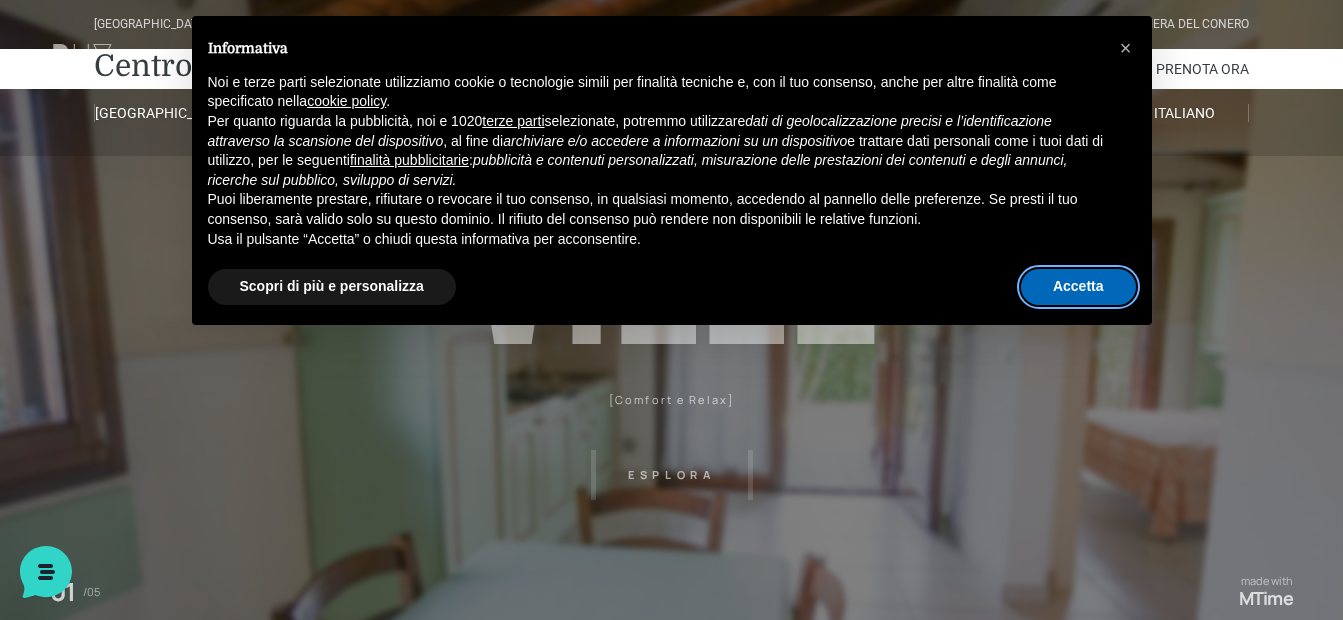 drag, startPoint x: 1062, startPoint y: 276, endPoint x: 1049, endPoint y: 274, distance: 13.152946 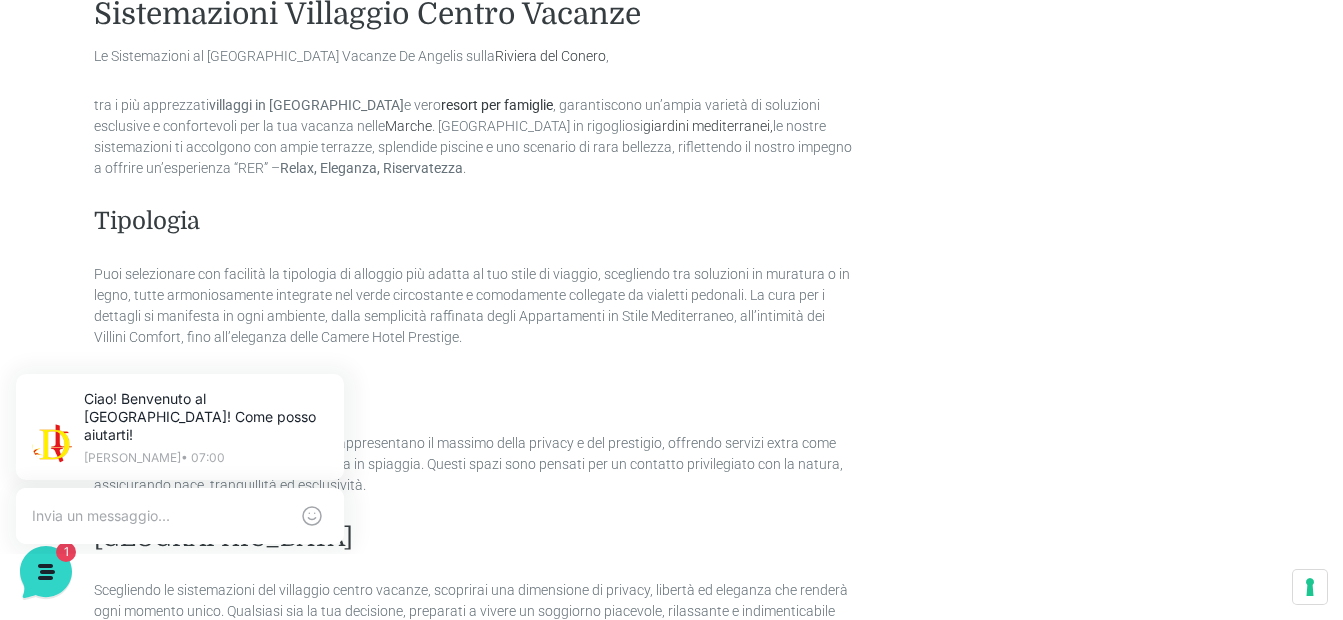 scroll, scrollTop: 800, scrollLeft: 0, axis: vertical 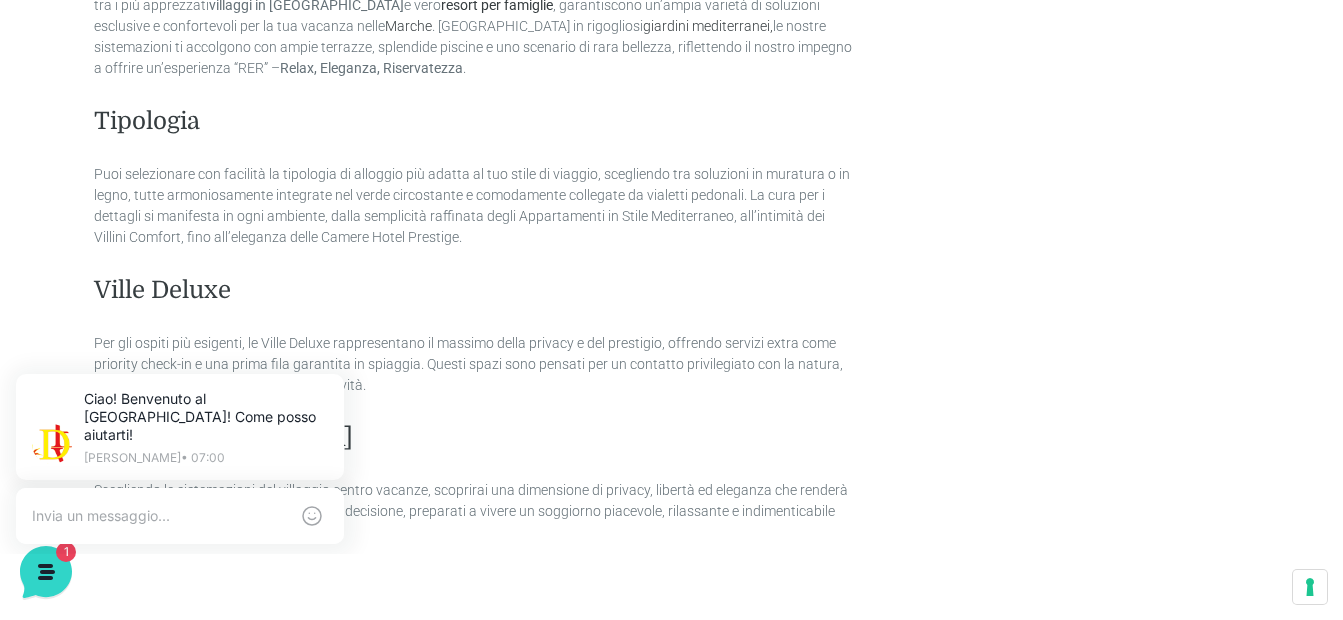 click on "Sistemazioni Villaggio Centro Vacanze
Le Sistemazioni al Villaggio Centro Vacanze De Angelis sulla  Riviera del Conero ,
tra i più apprezzati  villaggi in Italia  e vero  resort per famiglie , garantiscono un’ampia varietà di soluzioni esclusive e confortevoli per la tua vacanza nelle  Marche . Immerse in rigogliosi  giardini mediterranei,  le nostre sistemazioni ti accolgono con ampie terrazze, splendide piscine e uno scenario di rara bellezza, riflettendo il nostro impegno a offrire un’esperienza “RER” –  Relax, Eleganza, Riservatezza .
Tipologia
Ville Deluxe
Per gli ospiti più esigenti, le Ville Deluxe rappresentano il massimo della privacy e del prestigio, offrendo servizi extra come priority check-in e una prima fila garantita in spiaggia. Questi spazi sono pensati per un contatto privilegiato con la natura, assicurando pace, tranquillità ed esclusività.
De Angelis Resort" at bounding box center (474, 219) 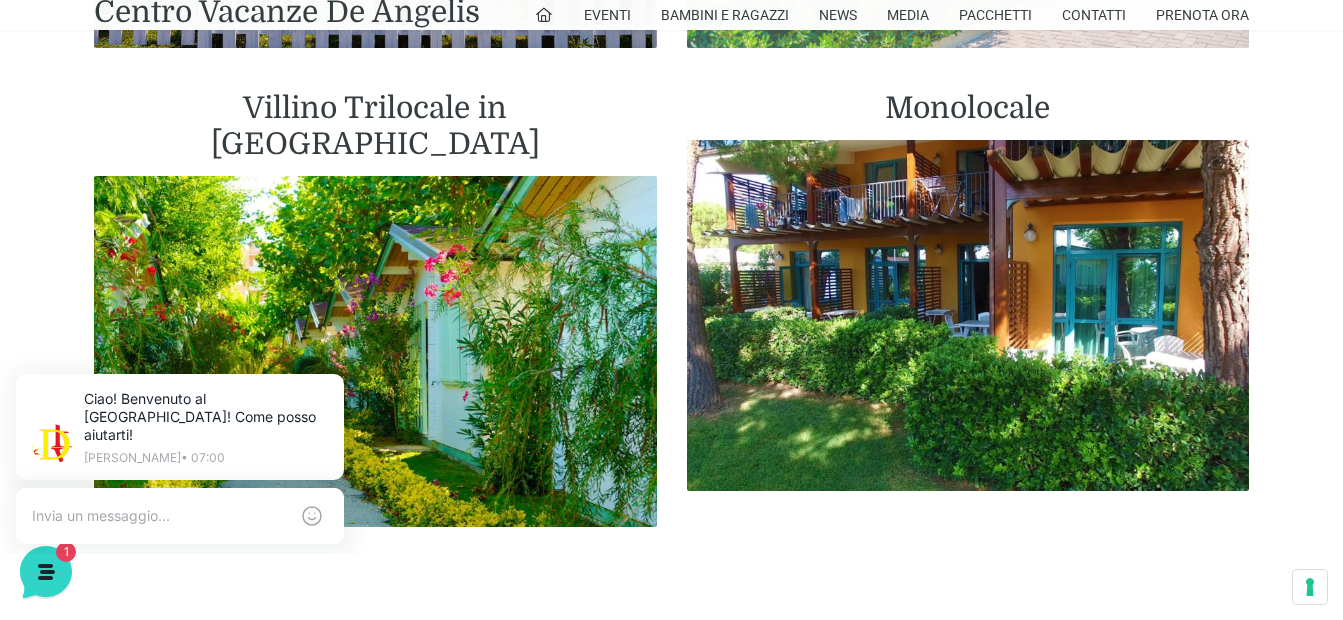 scroll, scrollTop: 2700, scrollLeft: 0, axis: vertical 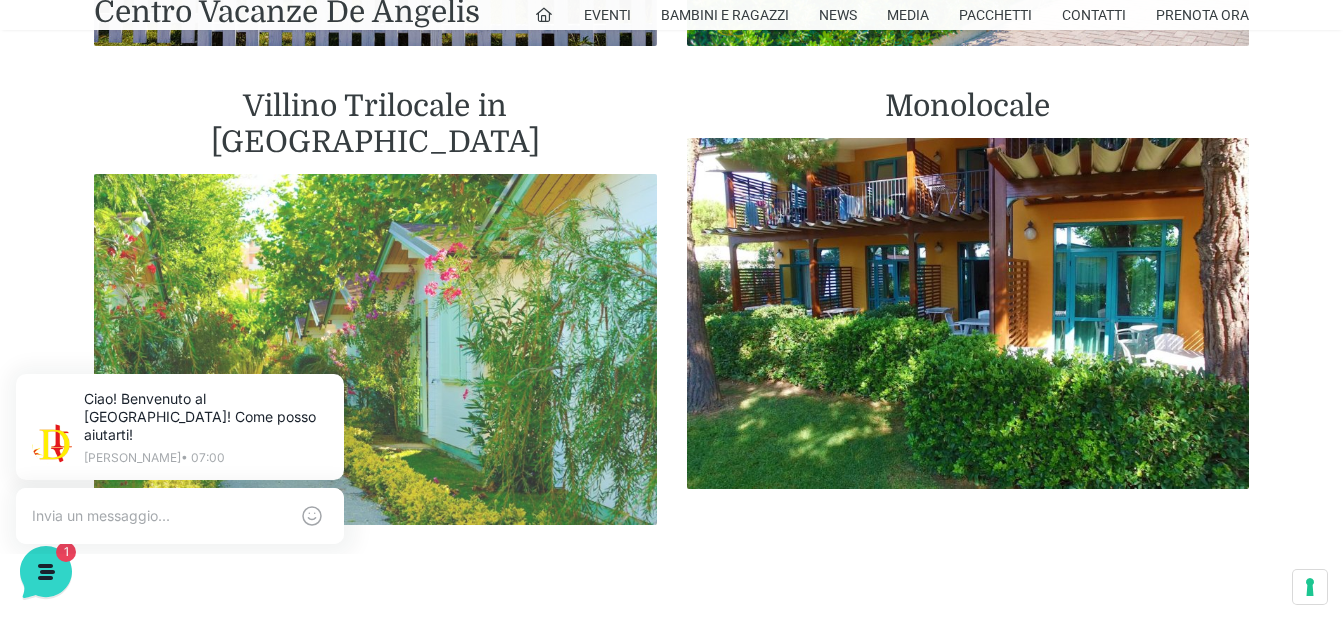 click at bounding box center [375, 350] 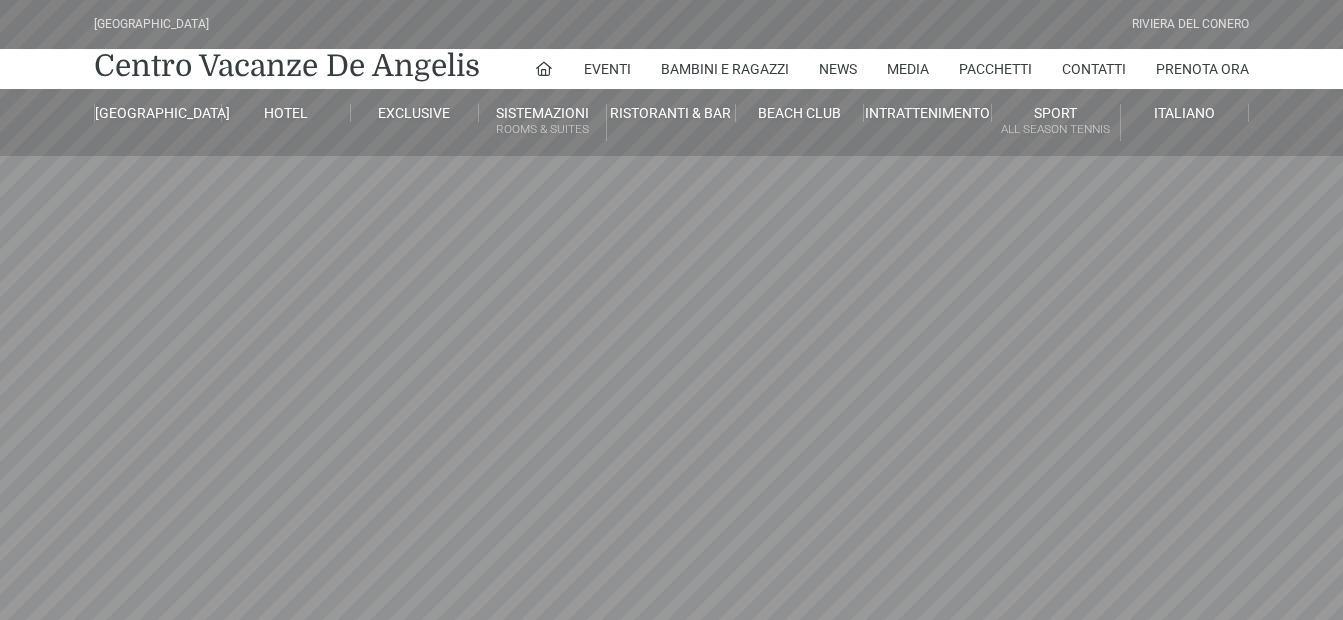scroll, scrollTop: 0, scrollLeft: 0, axis: both 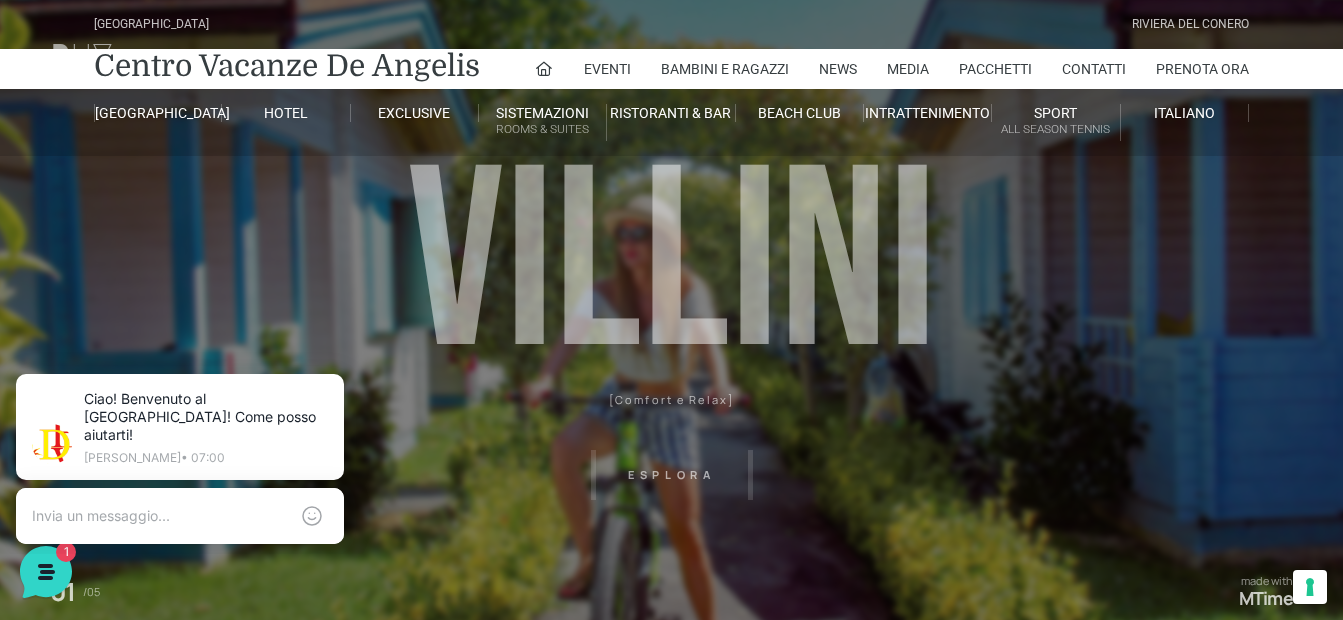 click on "[GEOGRAPHIC_DATA]
[GEOGRAPHIC_DATA]
Centro Vacanze [GEOGRAPHIC_DATA]
Eventi
Miss Italia
Cerimonie
Team building
Bambini e Ragazzi
Holly Beach Club
Holly Teeny Club
[PERSON_NAME] Club
Piscine
Iscrizioni Holly Club
News
Media
Pacchetti
Contatti
Prenota Ora
[GEOGRAPHIC_DATA]
Parco Piscine
Oasi Naturale
Cappellina
Sala Convegni
[GEOGRAPHIC_DATA]
Store
Concierge
Colonnina Ricarica
Mappa del Villaggio
Hotel
Suite Prestige
Camera Prestige
Camera Suite H
Sala Meeting
Exclusive
[GEOGRAPHIC_DATA]
Dimora Padronale
Villa 601 Alpine
Villa Classic
Bilocale Garden Gold
Sistemazioni Rooms & Suites
[GEOGRAPHIC_DATA] Deluxe Numana
Villa Trilocale Deluxe Private Garden
Villa Bilocale Deluxe
Appartamento Trilocale Garden" at bounding box center [671, 450] 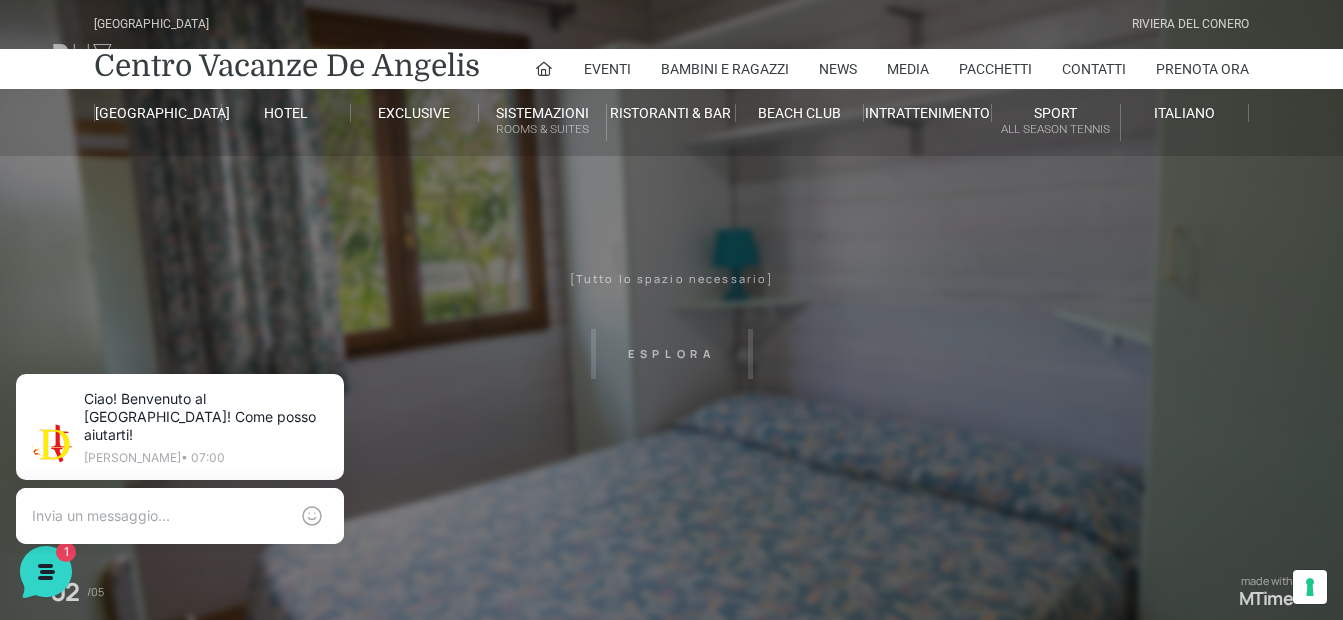 click on "[GEOGRAPHIC_DATA]
[GEOGRAPHIC_DATA]
Centro Vacanze [GEOGRAPHIC_DATA]
Eventi
Miss Italia
Cerimonie
Team building
Bambini e Ragazzi
Holly Beach Club
Holly Teeny Club
[PERSON_NAME] Club
Piscine
Iscrizioni Holly Club
News
Media
Pacchetti
Contatti
Prenota Ora
[GEOGRAPHIC_DATA]
Parco Piscine
Oasi Naturale
Cappellina
Sala Convegni
[GEOGRAPHIC_DATA]
Store
Concierge
Colonnina Ricarica
Mappa del Villaggio
Hotel
Suite Prestige
Camera Prestige
Camera Suite H
Sala Meeting
Exclusive
[GEOGRAPHIC_DATA]
Dimora Padronale
Villa 601 Alpine
Villa Classic
Bilocale Garden Gold
Sistemazioni Rooms & Suites
[GEOGRAPHIC_DATA] Deluxe Numana
Villa Trilocale Deluxe Private Garden
Villa Bilocale Deluxe
Appartamento Trilocale Garden" at bounding box center [671, 450] 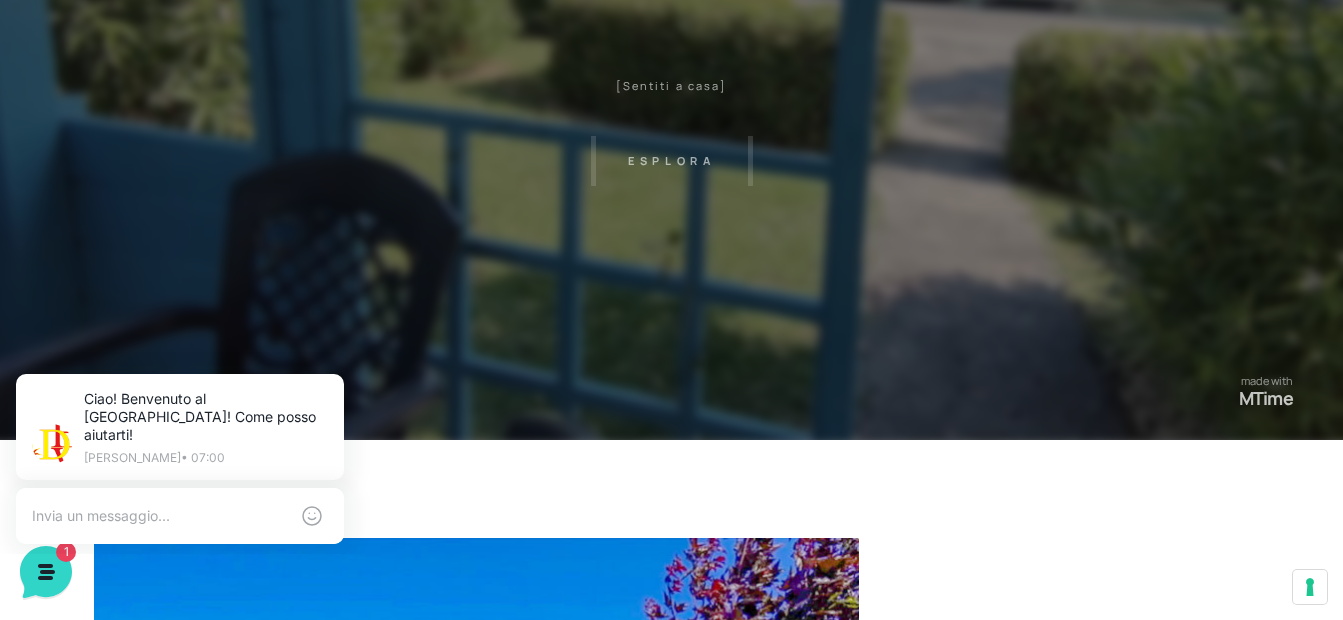 scroll, scrollTop: 100, scrollLeft: 0, axis: vertical 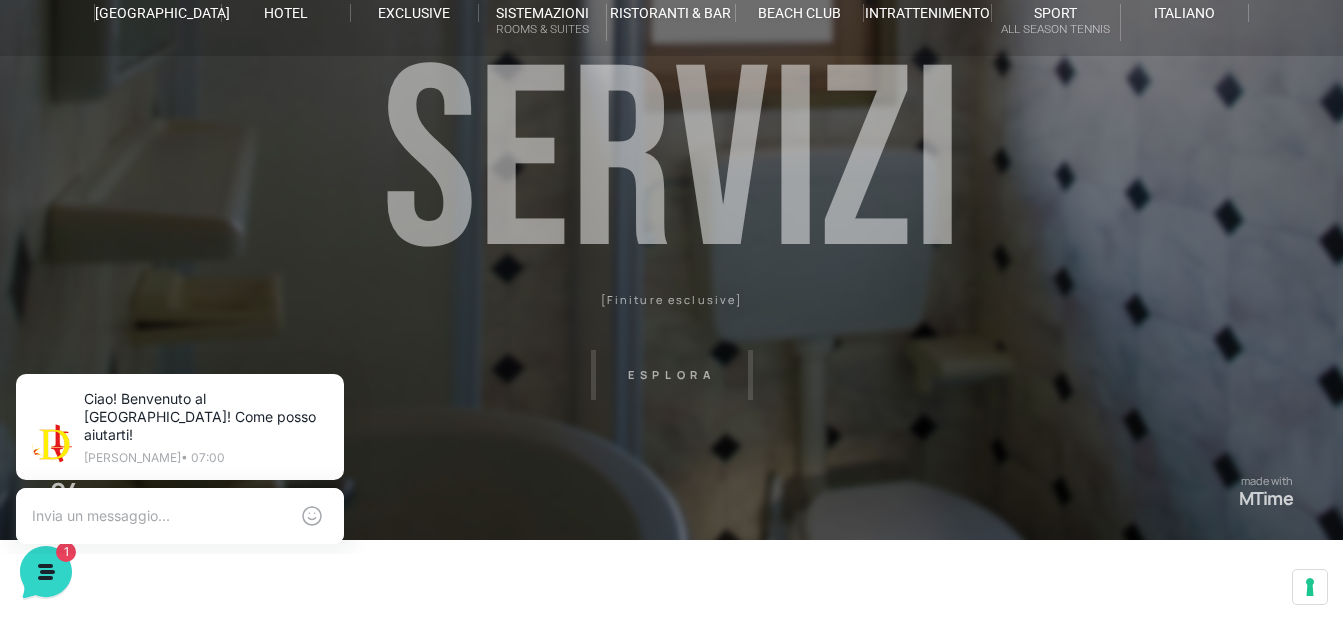 click on "[GEOGRAPHIC_DATA]
[GEOGRAPHIC_DATA]
Centro Vacanze [GEOGRAPHIC_DATA]
Eventi
Miss Italia
Cerimonie
Team building
Bambini e Ragazzi
Holly Beach Club
Holly Teeny Club
[PERSON_NAME] Club
Piscine
Iscrizioni Holly Club
News
Media
Pacchetti
Contatti
Prenota Ora
[GEOGRAPHIC_DATA]
Parco Piscine
Oasi Naturale
Cappellina
Sala Convegni
[GEOGRAPHIC_DATA]
Store
Concierge
Colonnina Ricarica
Mappa del Villaggio
Hotel
Suite Prestige
Camera Prestige
Camera Suite H
Sala Meeting
Exclusive
[GEOGRAPHIC_DATA]
Dimora Padronale
Villa 601 Alpine
Villa Classic
Bilocale Garden Gold
Sistemazioni Rooms & Suites
[GEOGRAPHIC_DATA] Deluxe Numana
Villa Trilocale Deluxe Private Garden
Villa Bilocale Deluxe
Appartamento Trilocale Garden" at bounding box center (671, 350) 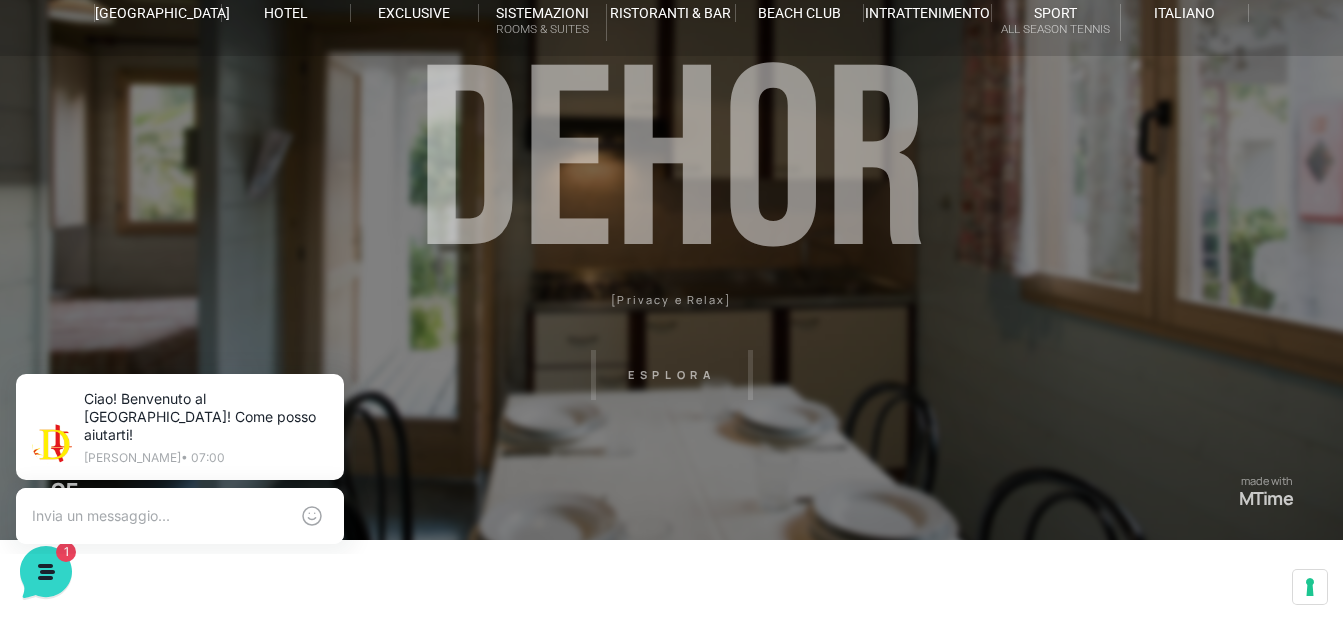 click on "[GEOGRAPHIC_DATA]
[GEOGRAPHIC_DATA]
Centro Vacanze [GEOGRAPHIC_DATA]
Eventi
Miss Italia
Cerimonie
Team building
Bambini e Ragazzi
Holly Beach Club
Holly Teeny Club
[PERSON_NAME] Club
Piscine
Iscrizioni Holly Club
News
Media
Pacchetti
Contatti
Prenota Ora
[GEOGRAPHIC_DATA]
Parco Piscine
Oasi Naturale
Cappellina
Sala Convegni
[GEOGRAPHIC_DATA]
Store
Concierge
Colonnina Ricarica
Mappa del Villaggio
Hotel
Suite Prestige
Camera Prestige
Camera Suite H
Sala Meeting
Exclusive
[GEOGRAPHIC_DATA]
Dimora Padronale
Villa 601 Alpine
Villa Classic
Bilocale Garden Gold
Sistemazioni Rooms & Suites
[GEOGRAPHIC_DATA] Deluxe Numana
Villa Trilocale Deluxe Private Garden
Villa Bilocale Deluxe
Appartamento Trilocale Garden" at bounding box center [671, 350] 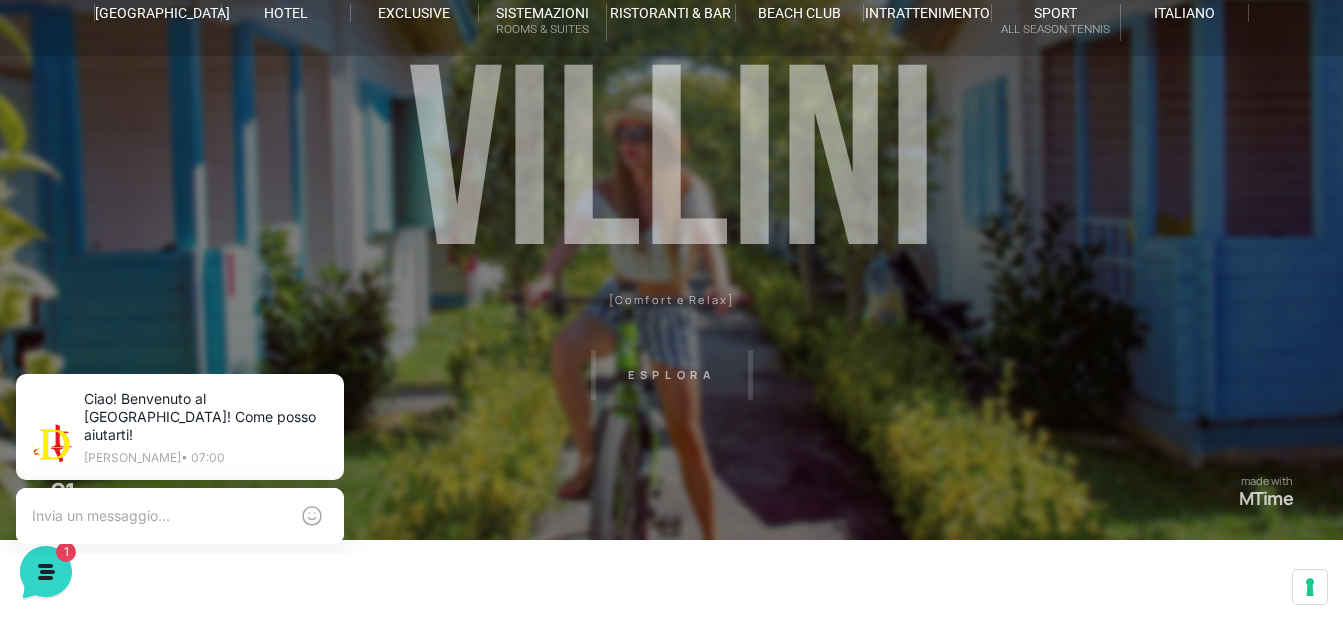 click on "[GEOGRAPHIC_DATA]
[GEOGRAPHIC_DATA]
Centro Vacanze [GEOGRAPHIC_DATA]
Eventi
Miss Italia
Cerimonie
Team building
Bambini e Ragazzi
Holly Beach Club
Holly Teeny Club
[PERSON_NAME] Club
Piscine
Iscrizioni Holly Club
News
Media
Pacchetti
Contatti
Prenota Ora
[GEOGRAPHIC_DATA]
Parco Piscine
Oasi Naturale
Cappellina
Sala Convegni
[GEOGRAPHIC_DATA]
Store
Concierge
Colonnina Ricarica
Mappa del Villaggio
Hotel
Suite Prestige
Camera Prestige
Camera Suite H
Sala Meeting
Exclusive
[GEOGRAPHIC_DATA]
Dimora Padronale
Villa 601 Alpine
Villa Classic
Bilocale Garden Gold
Sistemazioni Rooms & Suites
[GEOGRAPHIC_DATA] Deluxe Numana
Villa Trilocale Deluxe Private Garden
Villa Bilocale Deluxe
Appartamento Trilocale Garden" at bounding box center (671, 350) 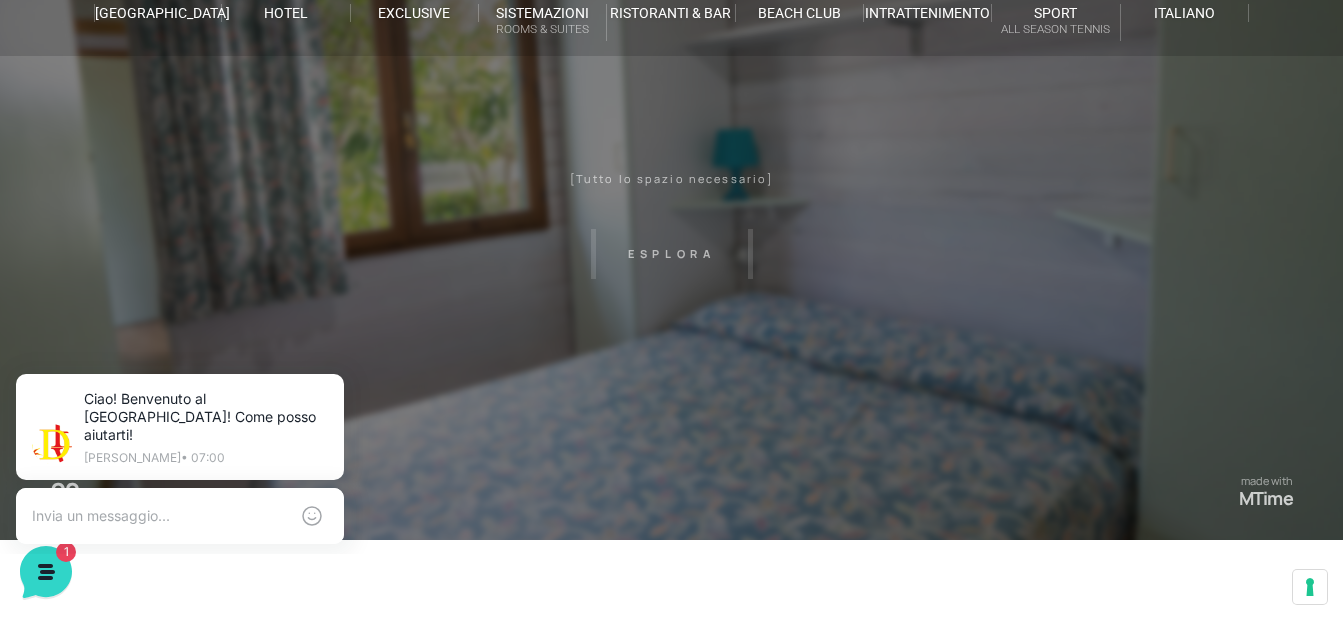 click on "[GEOGRAPHIC_DATA]
[GEOGRAPHIC_DATA]
Centro Vacanze [GEOGRAPHIC_DATA]
Eventi
Miss Italia
Cerimonie
Team building
Bambini e Ragazzi
Holly Beach Club
Holly Teeny Club
[PERSON_NAME] Club
Piscine
Iscrizioni Holly Club
News
Media
Pacchetti
Contatti
Prenota Ora
[GEOGRAPHIC_DATA]
Parco Piscine
Oasi Naturale
Cappellina
Sala Convegni
[GEOGRAPHIC_DATA]
Store
Concierge
Colonnina Ricarica
Mappa del Villaggio
Hotel
Suite Prestige
Camera Prestige
Camera Suite H
Sala Meeting
Exclusive
[GEOGRAPHIC_DATA]
Dimora Padronale
Villa 601 Alpine
Villa Classic
Bilocale Garden Gold
Sistemazioni Rooms & Suites
[GEOGRAPHIC_DATA] Deluxe Numana
Villa Trilocale Deluxe Private Garden
Villa Bilocale Deluxe
Appartamento Trilocale Garden" at bounding box center (671, 350) 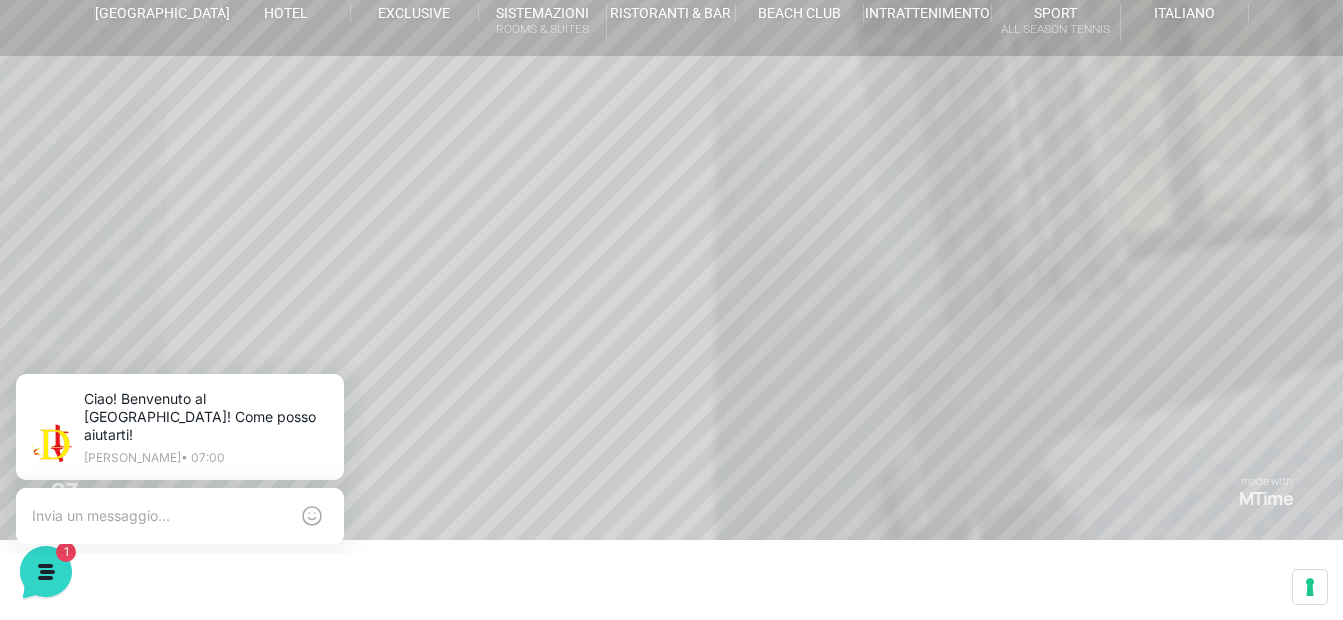 click on "[GEOGRAPHIC_DATA]
[GEOGRAPHIC_DATA]
Centro Vacanze [GEOGRAPHIC_DATA]
Eventi
Miss Italia
Cerimonie
Team building
Bambini e Ragazzi
Holly Beach Club
Holly Teeny Club
[PERSON_NAME] Club
Piscine
Iscrizioni Holly Club
News
Media
Pacchetti
Contatti
Prenota Ora
[GEOGRAPHIC_DATA]
Parco Piscine
Oasi Naturale
Cappellina
Sala Convegni
[GEOGRAPHIC_DATA]
Store
Concierge
Colonnina Ricarica
Mappa del Villaggio
Hotel
Suite Prestige
Camera Prestige
Camera Suite H
Sala Meeting
Exclusive
[GEOGRAPHIC_DATA]
Dimora Padronale
Villa 601 Alpine
Villa Classic
Bilocale Garden Gold
Sistemazioni Rooms & Suites
[GEOGRAPHIC_DATA] Deluxe Numana
Villa Trilocale Deluxe Private Garden
Villa Bilocale Deluxe
Appartamento Trilocale Garden" at bounding box center (671, 350) 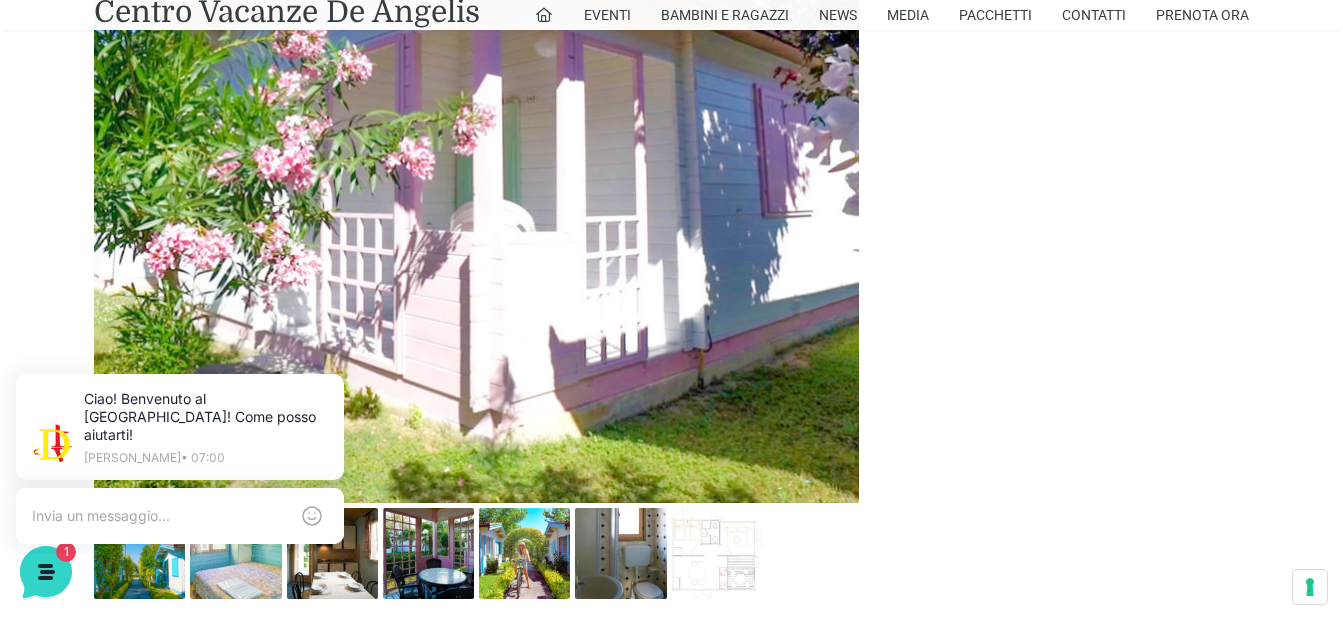 scroll, scrollTop: 1100, scrollLeft: 0, axis: vertical 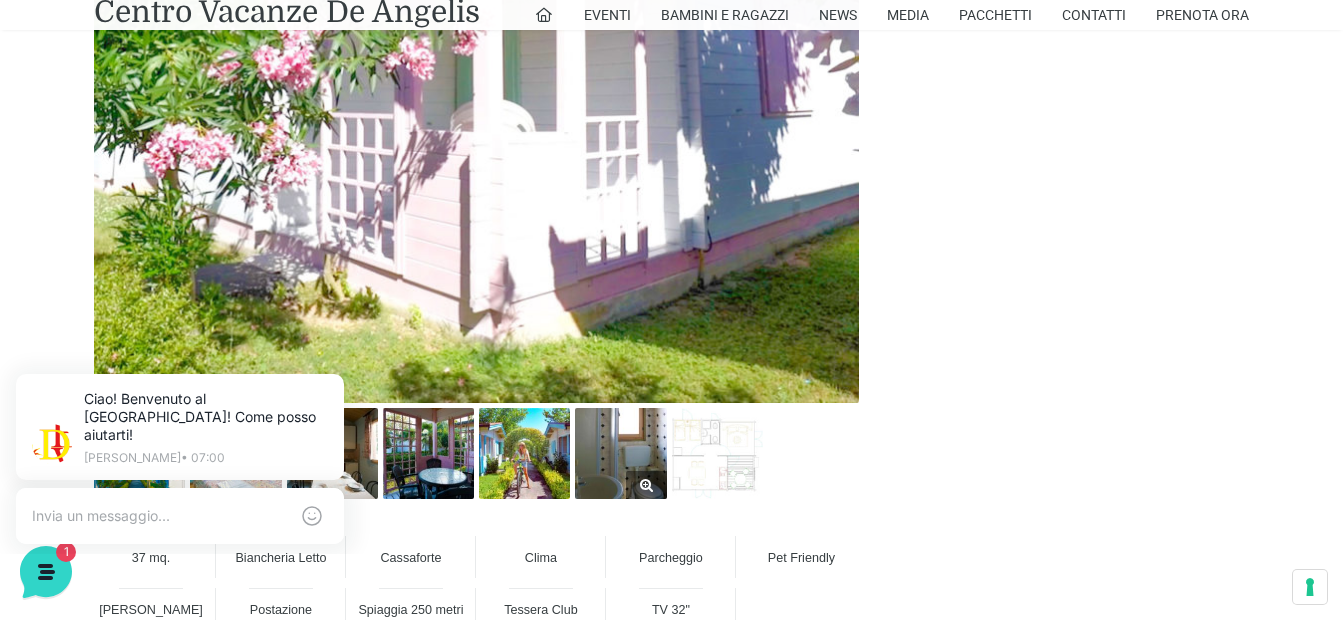 click at bounding box center (620, 453) 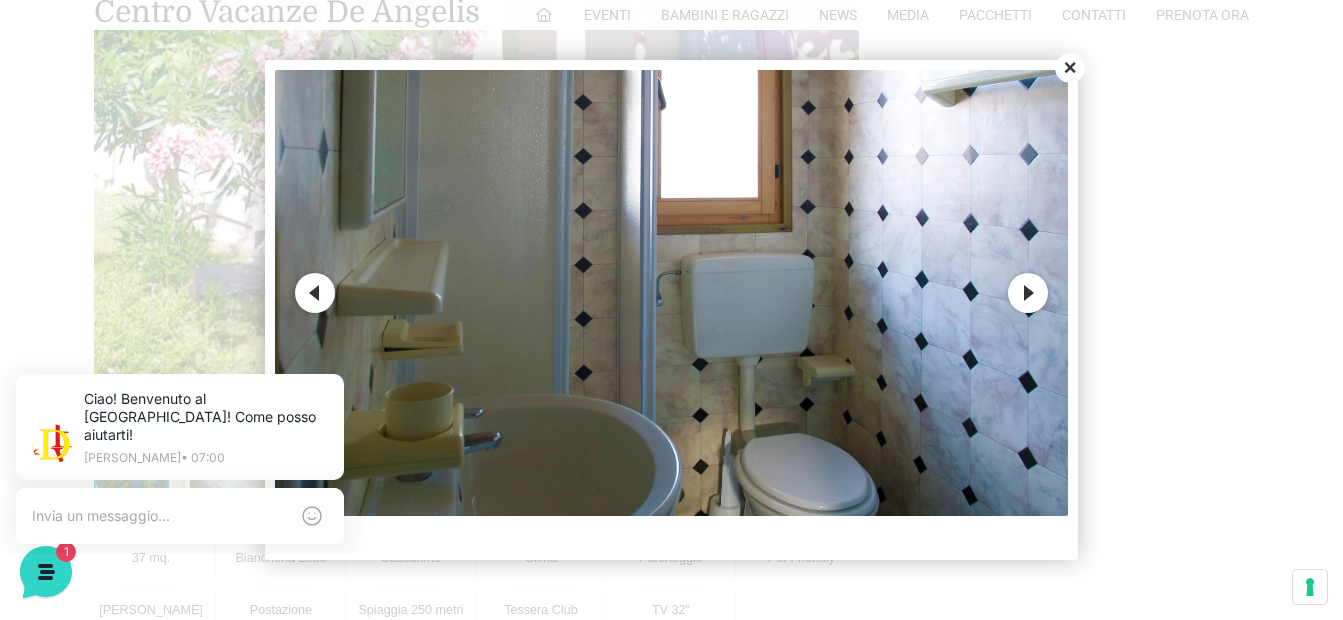 click on "Next" at bounding box center [1028, 293] 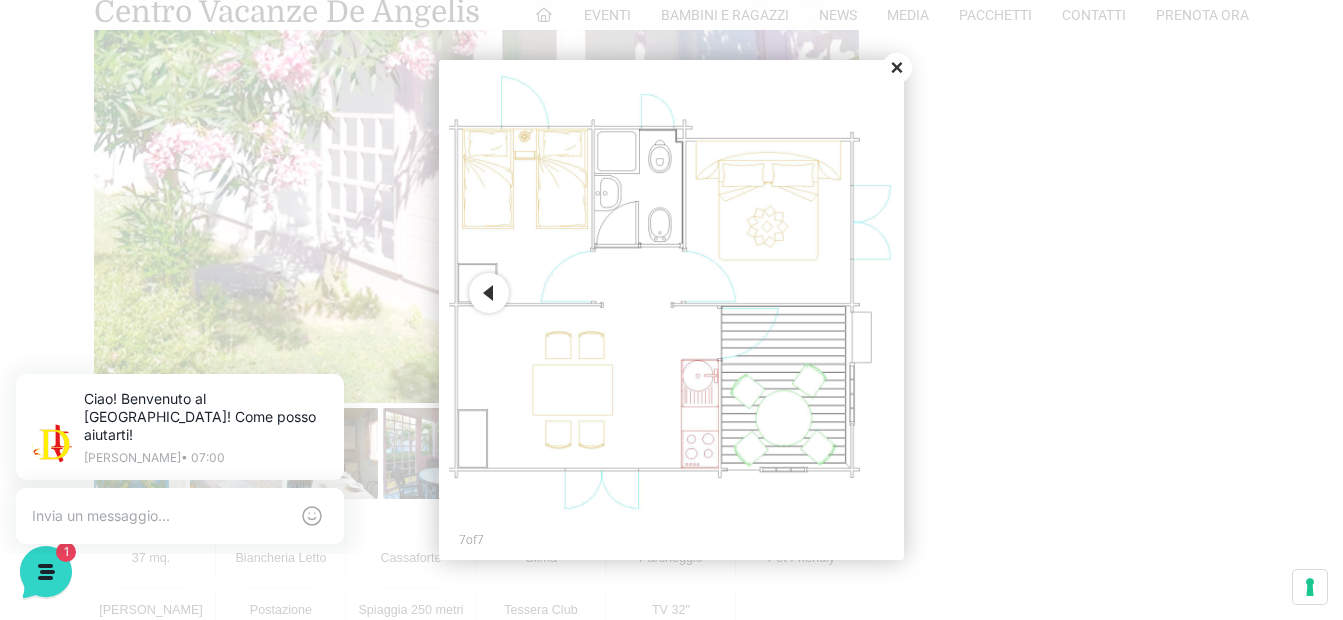 click on "Close" at bounding box center [897, 68] 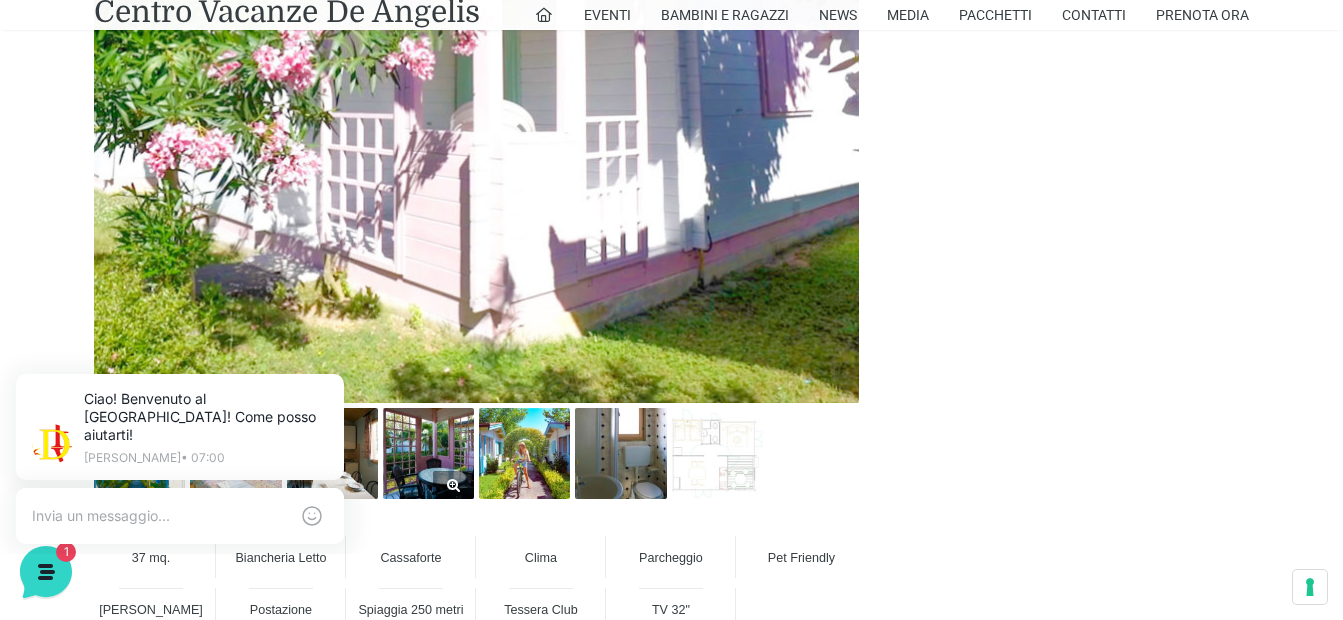 click at bounding box center [428, 453] 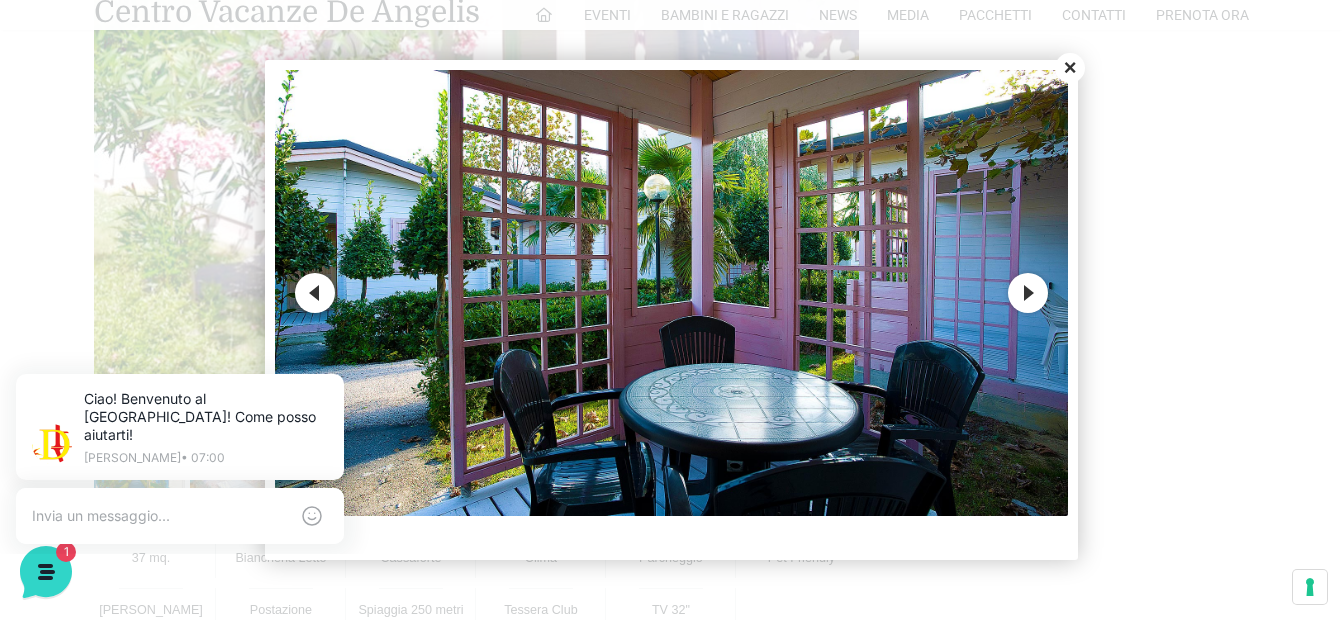 click on "Previous" at bounding box center (315, 293) 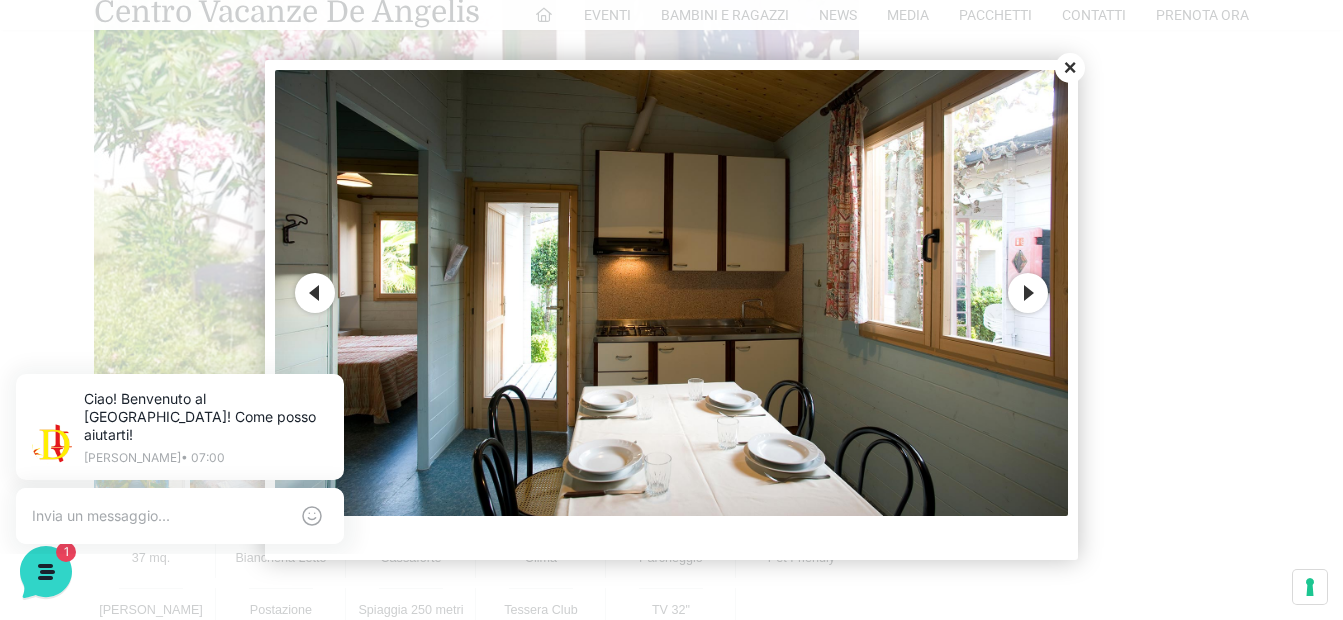 click on "Previous" at bounding box center [315, 293] 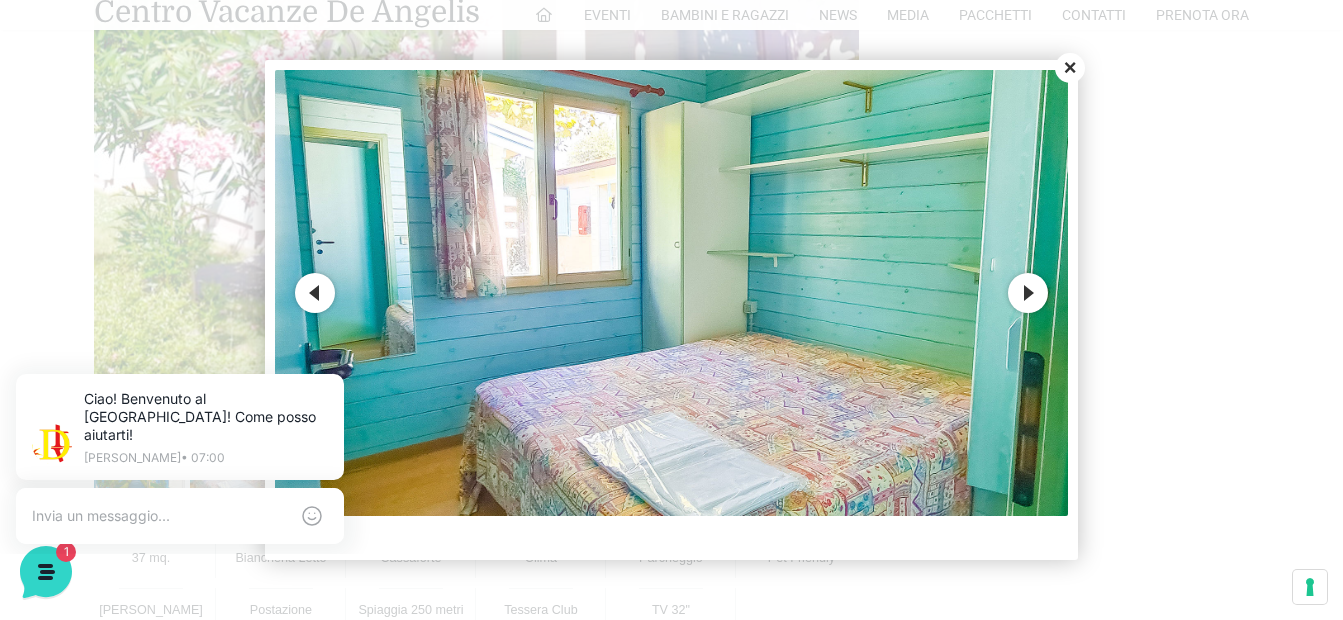 click on "Previous" at bounding box center [315, 293] 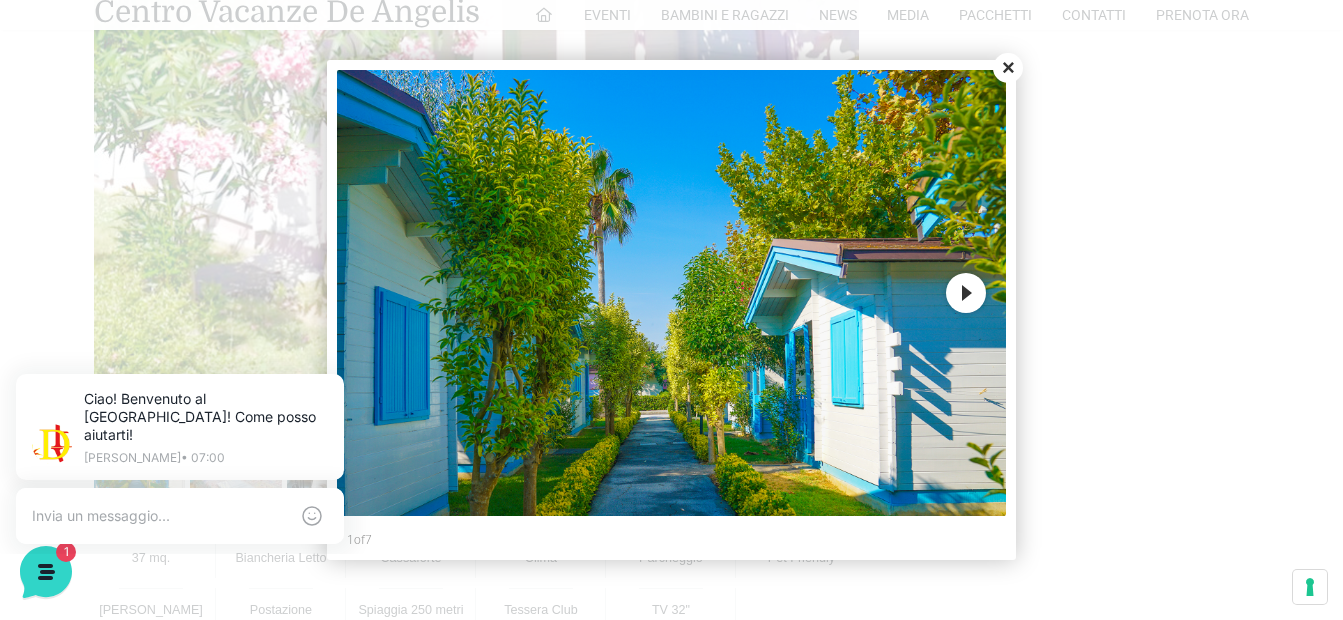 click on "Next" at bounding box center [966, 293] 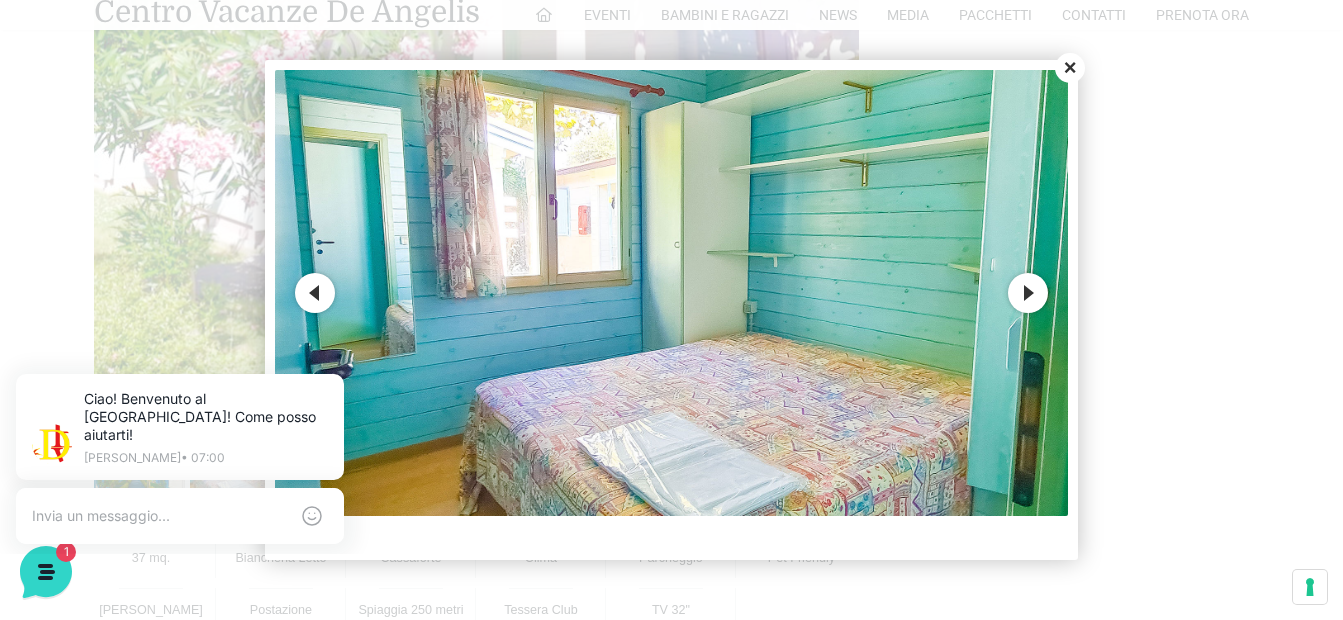 click on "Next" at bounding box center [1028, 293] 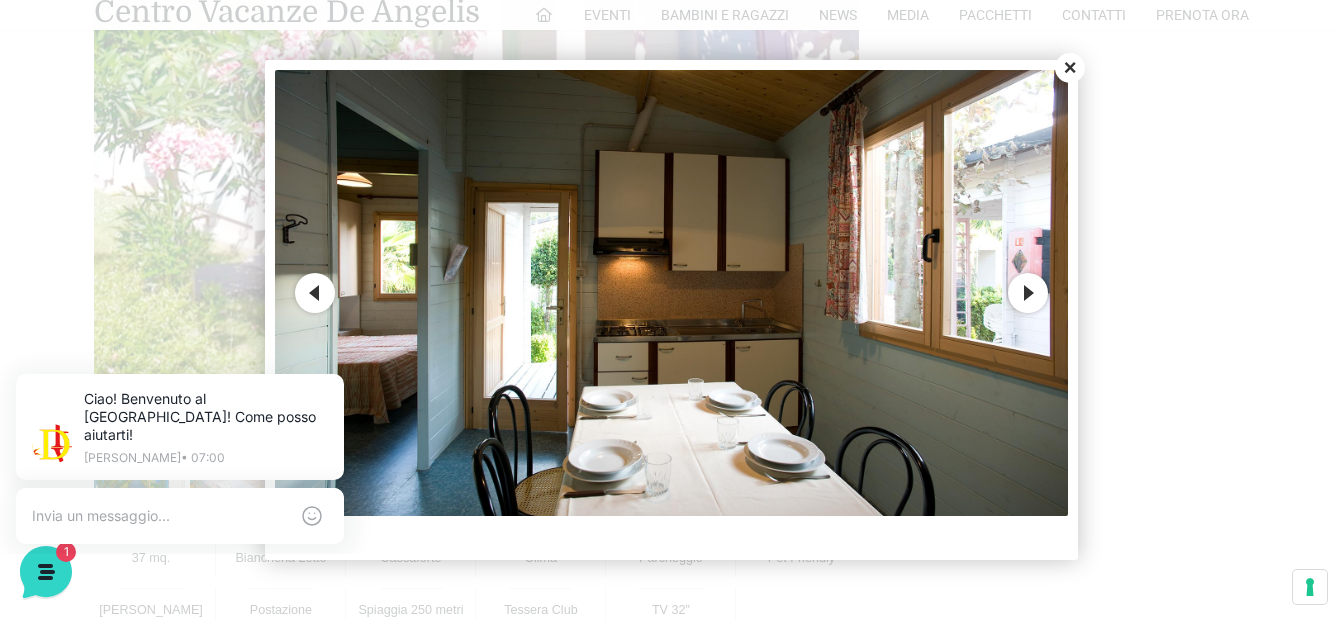 click on "Next" at bounding box center [1028, 293] 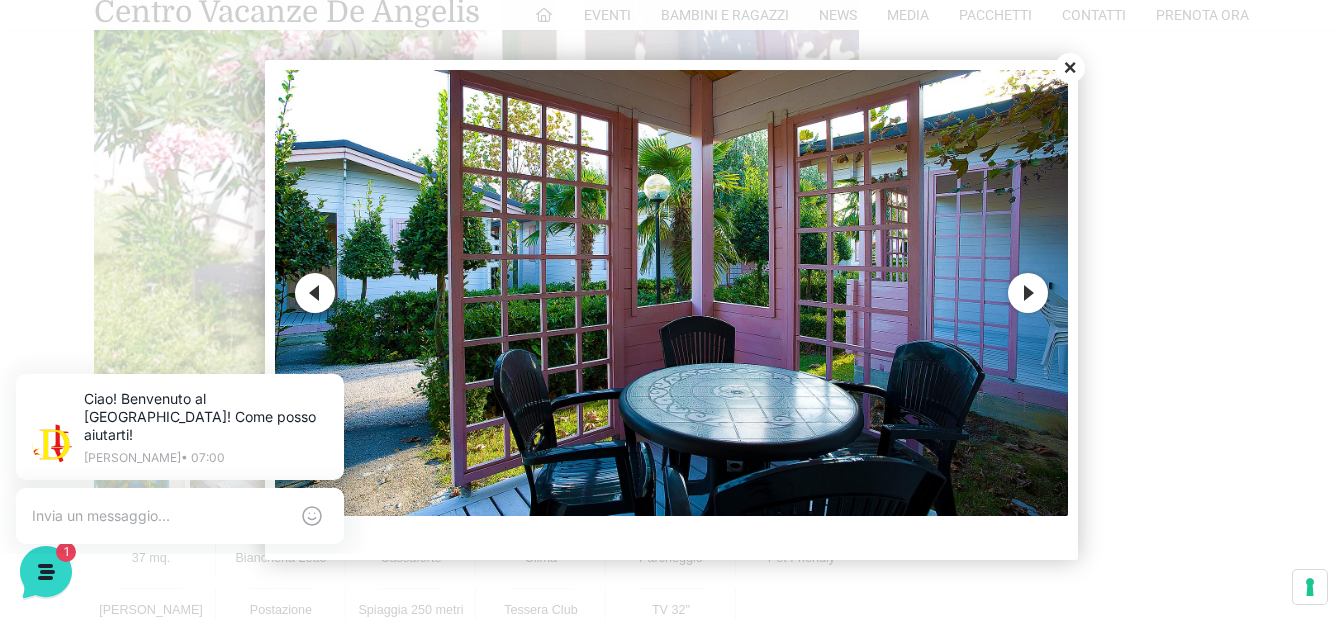 click on "Next" at bounding box center [1028, 293] 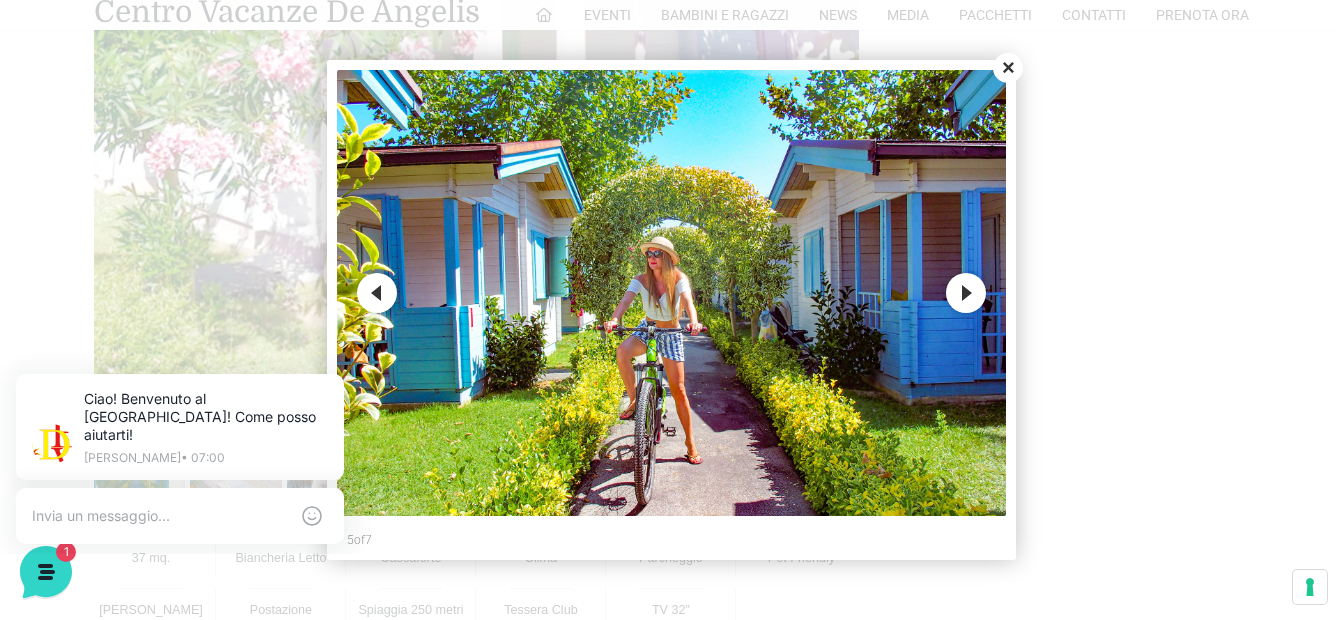 click on "Next" at bounding box center [966, 293] 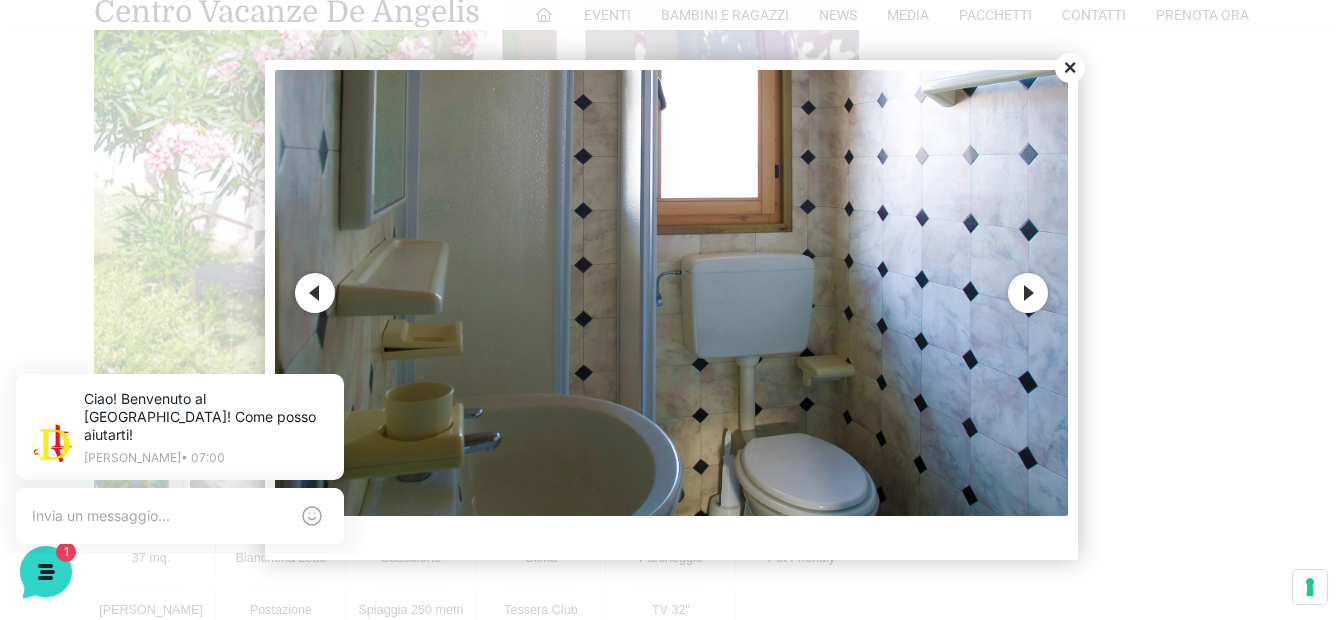 click on "Next" at bounding box center (1028, 293) 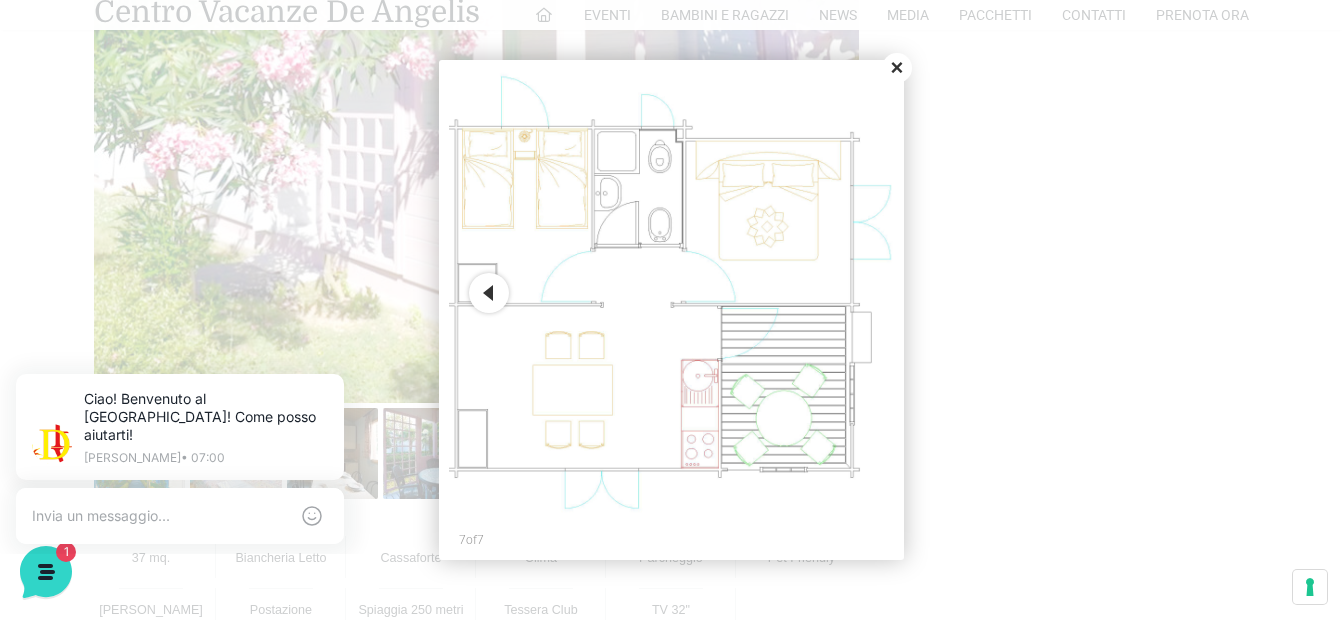 click on "Close" at bounding box center [897, 68] 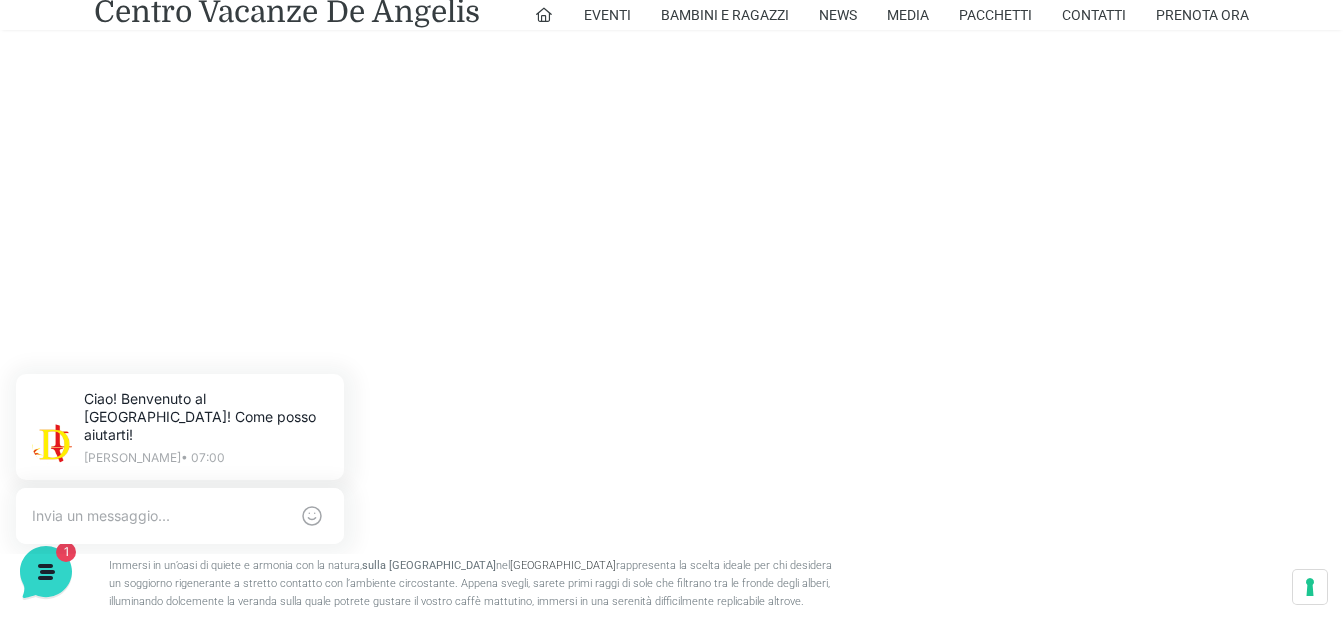 scroll, scrollTop: 1800, scrollLeft: 0, axis: vertical 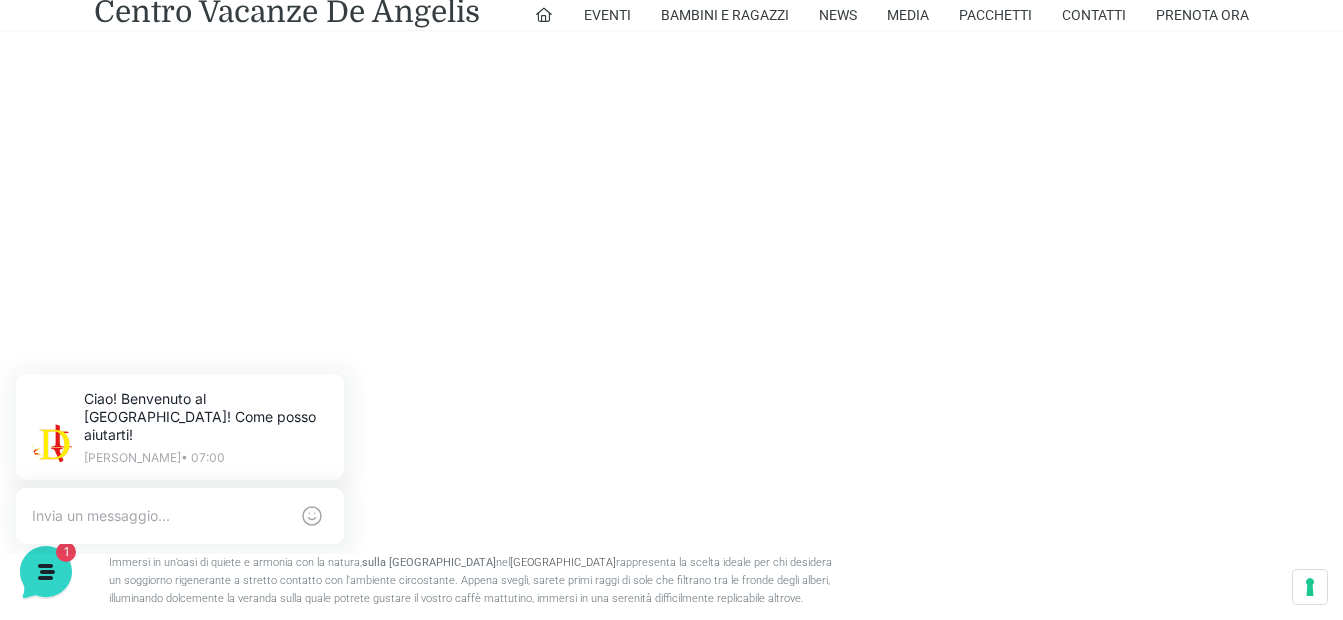click on "37 mq.
Biancheria Letto
[GEOGRAPHIC_DATA]
Clima
[GEOGRAPHIC_DATA]
Pet Friendly
[GEOGRAPHIC_DATA]
Postazione Spiaggia
Spiaggia 250 metri
Tessera Club
TV 32"
Villino trilocale in legno
Immersi in un’oasi di quiete e armonia con la natura,   sulla [GEOGRAPHIC_DATA]  nel  [GEOGRAPHIC_DATA]
L’architettura
La zona giorno
Scegliere i  Villini Trilocali in Legno
Pet Friendly
Animali domestici benvenuti" at bounding box center [672, 920] 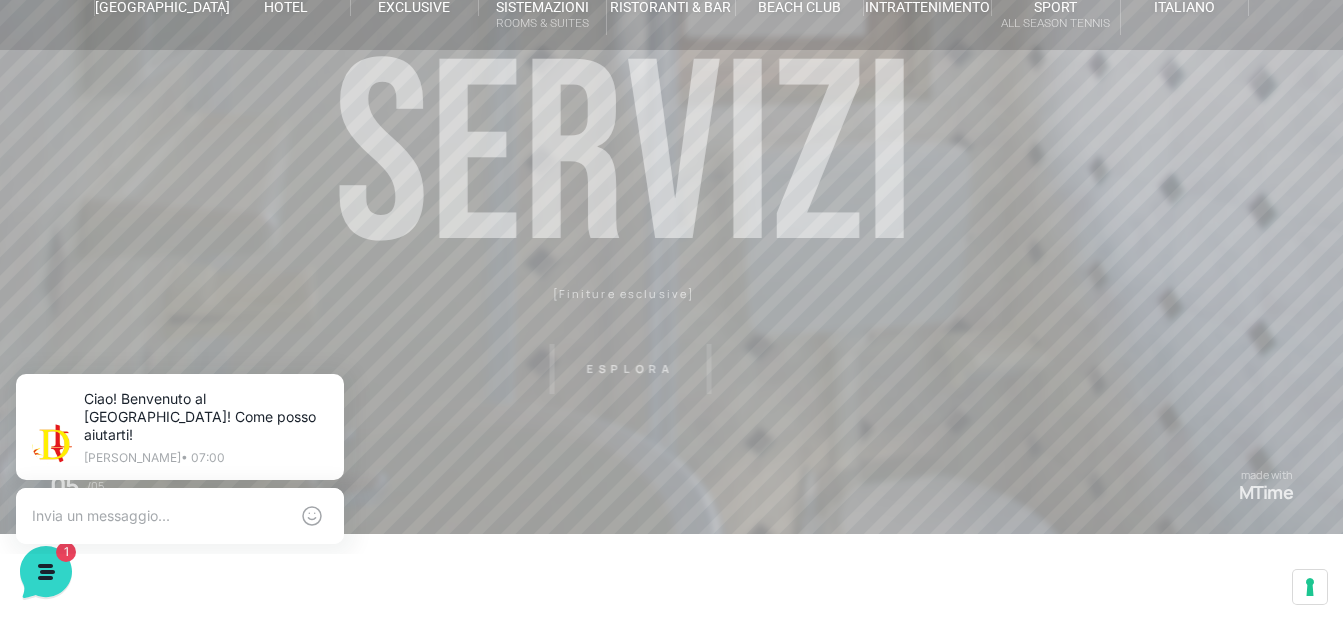 scroll, scrollTop: 89, scrollLeft: 0, axis: vertical 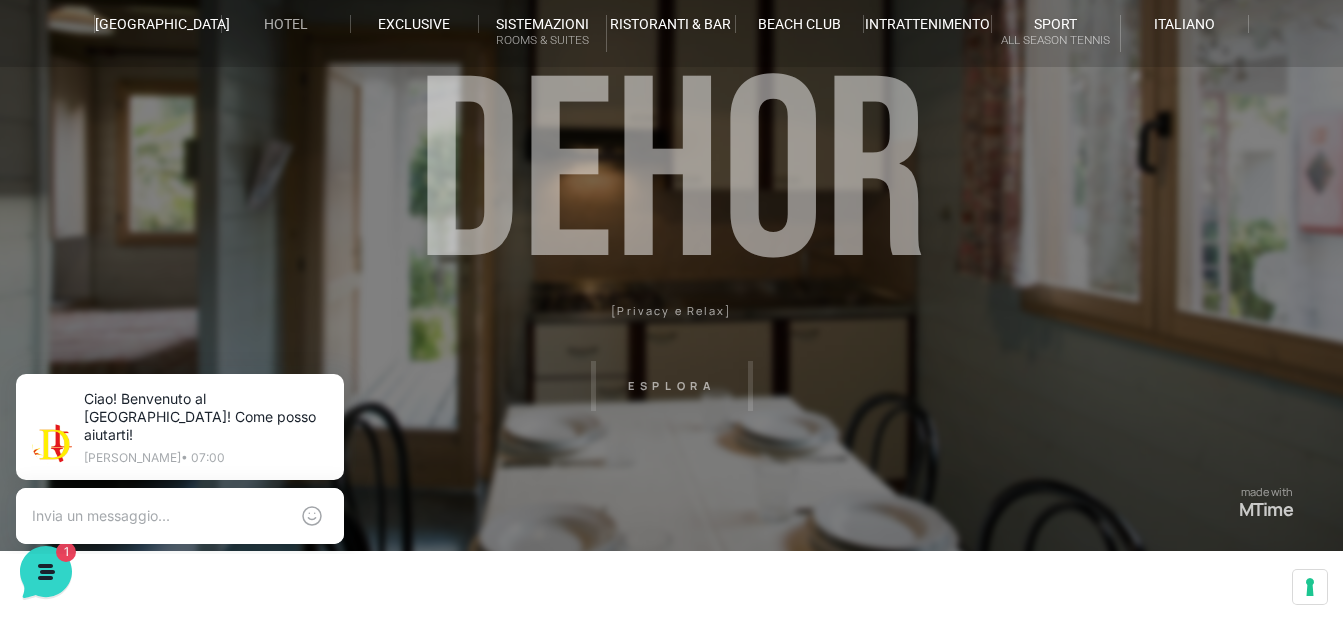 click on "Hotel" at bounding box center [286, 24] 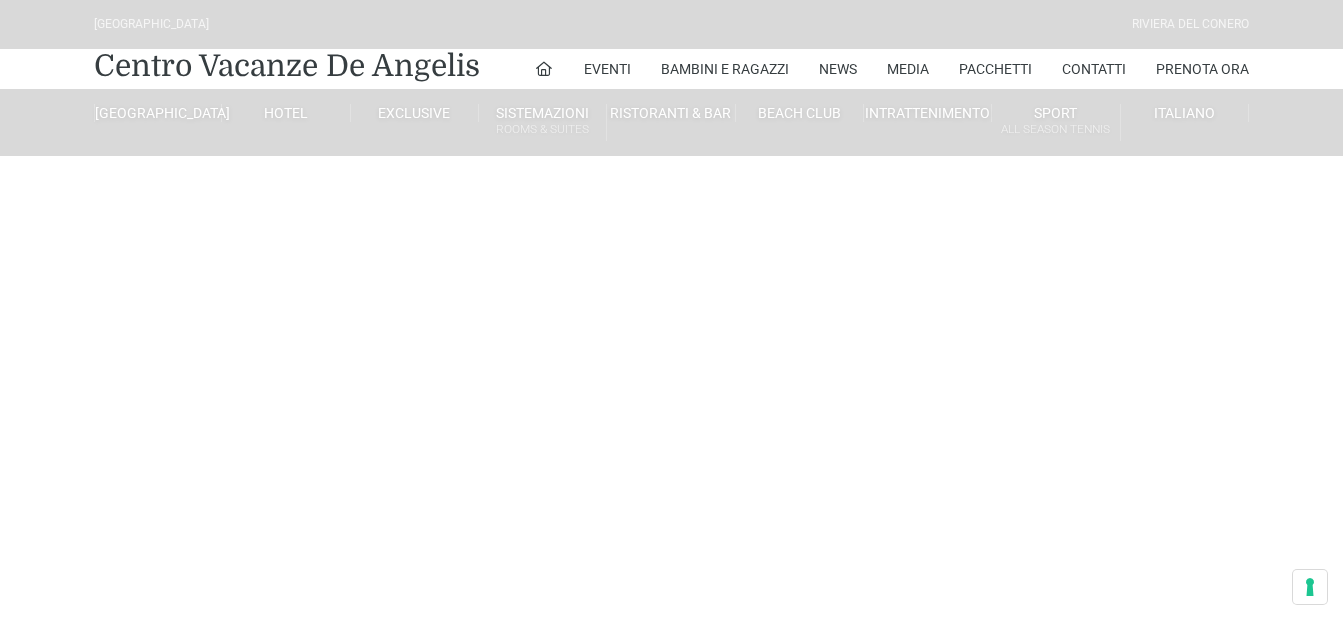 scroll, scrollTop: 0, scrollLeft: 0, axis: both 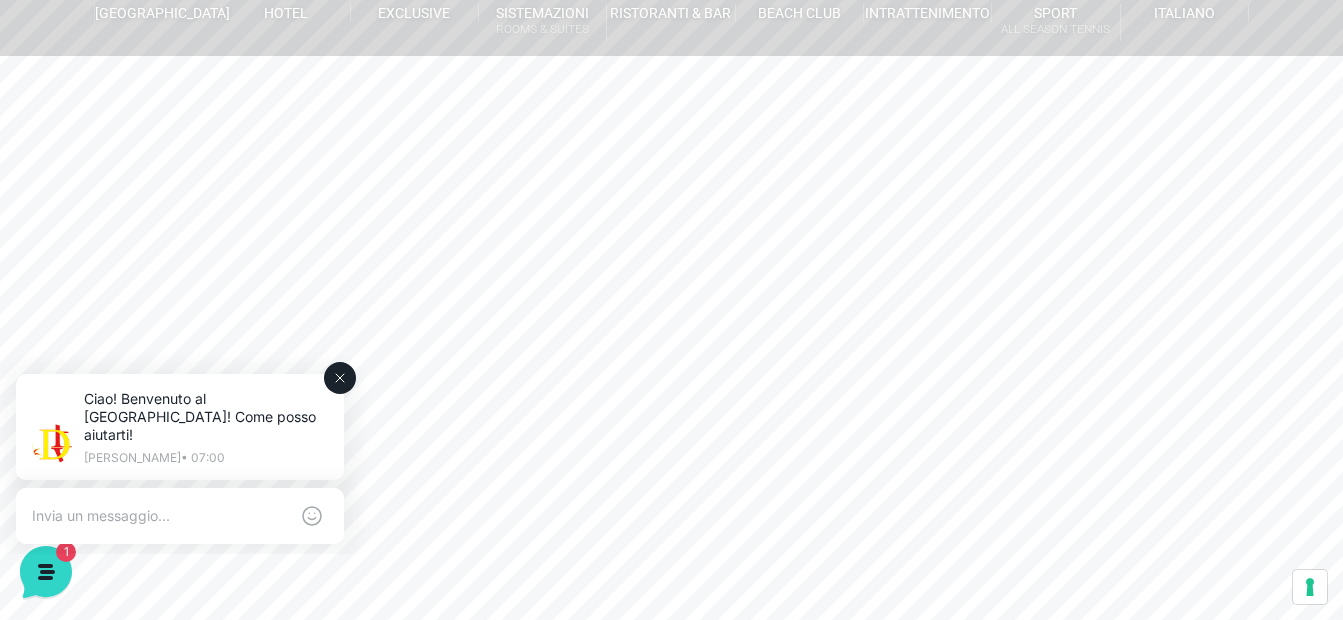 drag, startPoint x: 341, startPoint y: 367, endPoint x: 325, endPoint y: 720, distance: 353.36243 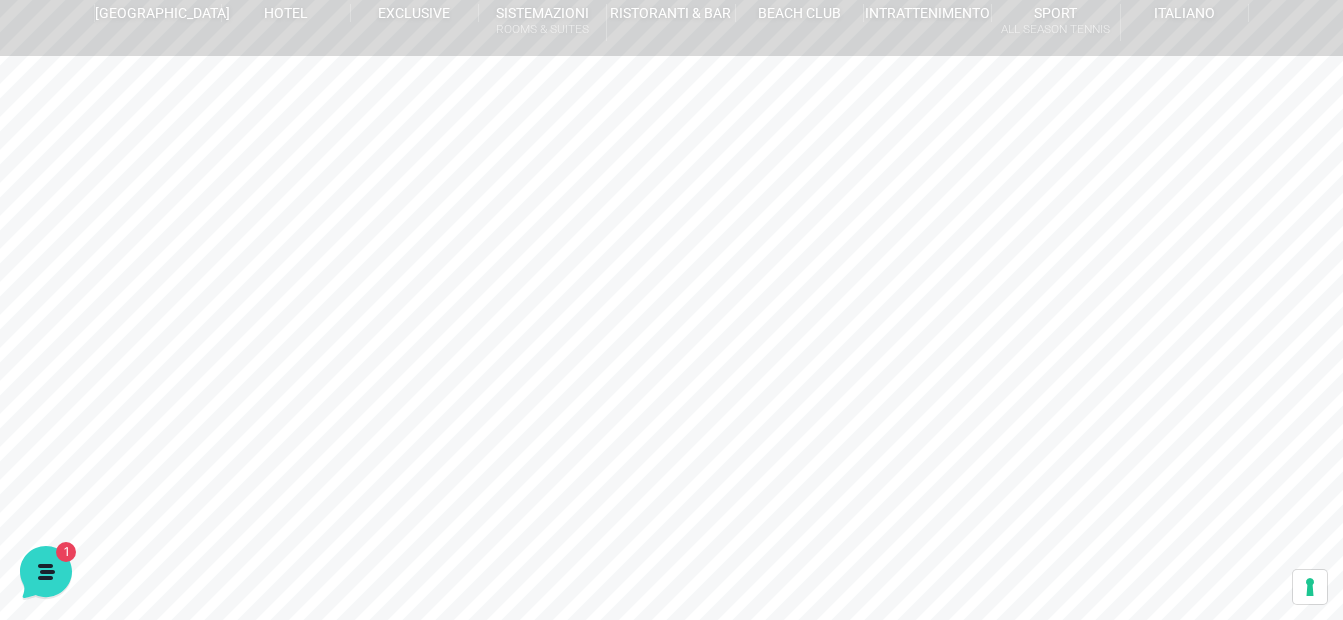 click on "[GEOGRAPHIC_DATA]
[GEOGRAPHIC_DATA]
Centro Vacanze [GEOGRAPHIC_DATA]
Eventi
Miss Italia
Cerimonie
Team building
Bambini e Ragazzi
Holly Beach Club
Holly Teeny Club
[PERSON_NAME] Club
Piscine
Iscrizioni Holly Club
News
Media
Pacchetti
Contatti
Prenota Ora
[GEOGRAPHIC_DATA]
Parco Piscine
Oasi Naturale
Cappellina
Sala Convegni
[GEOGRAPHIC_DATA]
Store
Concierge
Colonnina Ricarica
Mappa del Villaggio
Hotel
Suite Prestige
Camera Prestige
Camera Suite H
Sala Meeting
Exclusive
[GEOGRAPHIC_DATA]
Dimora Padronale
Villa 601 Alpine
Villa Classic
Bilocale Garden Gold
Sistemazioni Rooms & Suites
[GEOGRAPHIC_DATA] Deluxe Numana
Villa Trilocale Deluxe Private Garden
Villa Bilocale Deluxe
Appartamento Trilocale Garden" at bounding box center (671, 350) 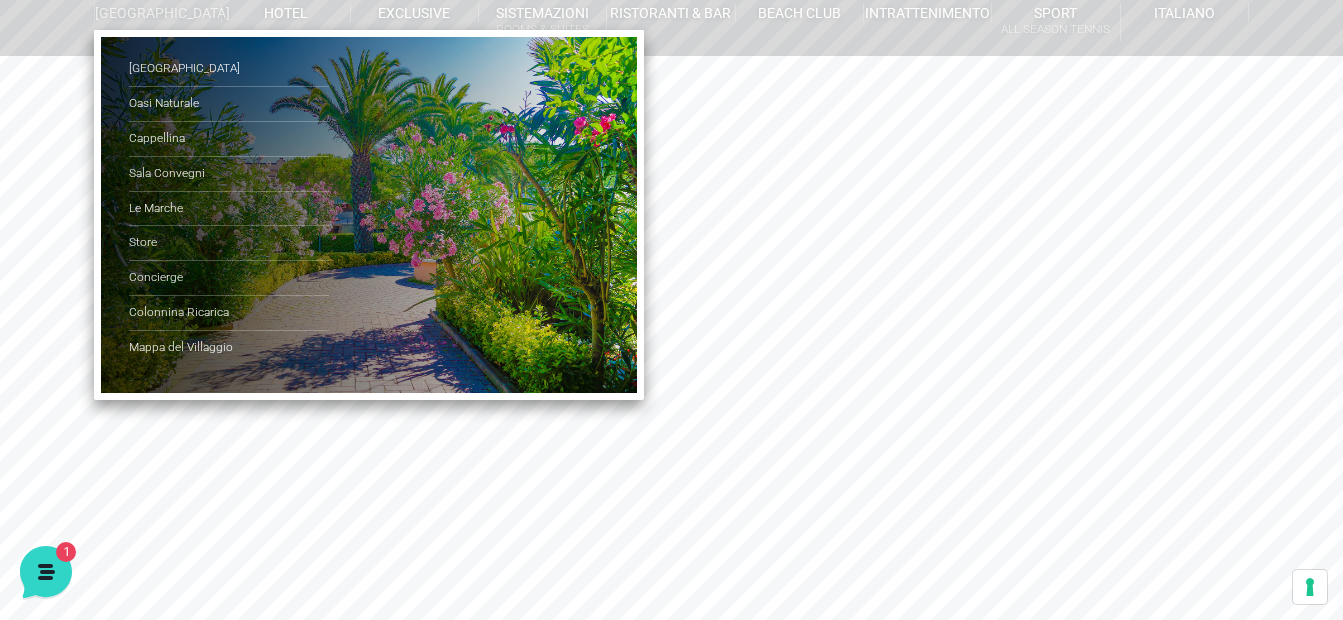 click on "[GEOGRAPHIC_DATA]" at bounding box center [158, 13] 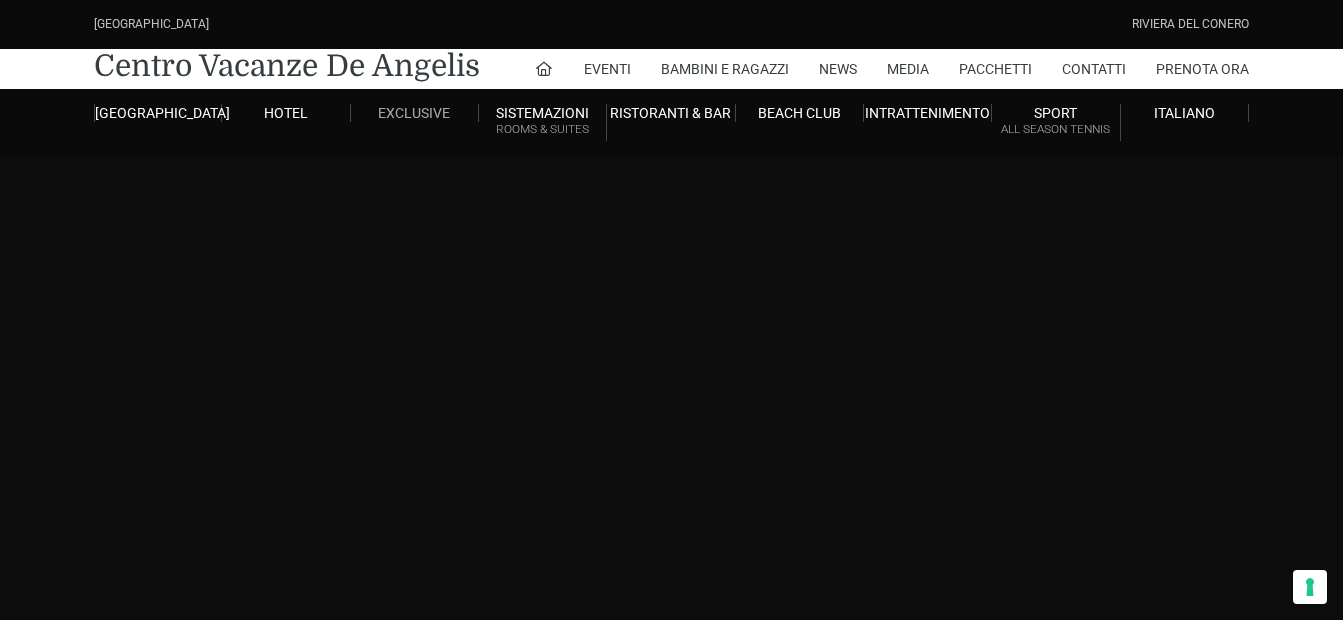scroll, scrollTop: 0, scrollLeft: 0, axis: both 